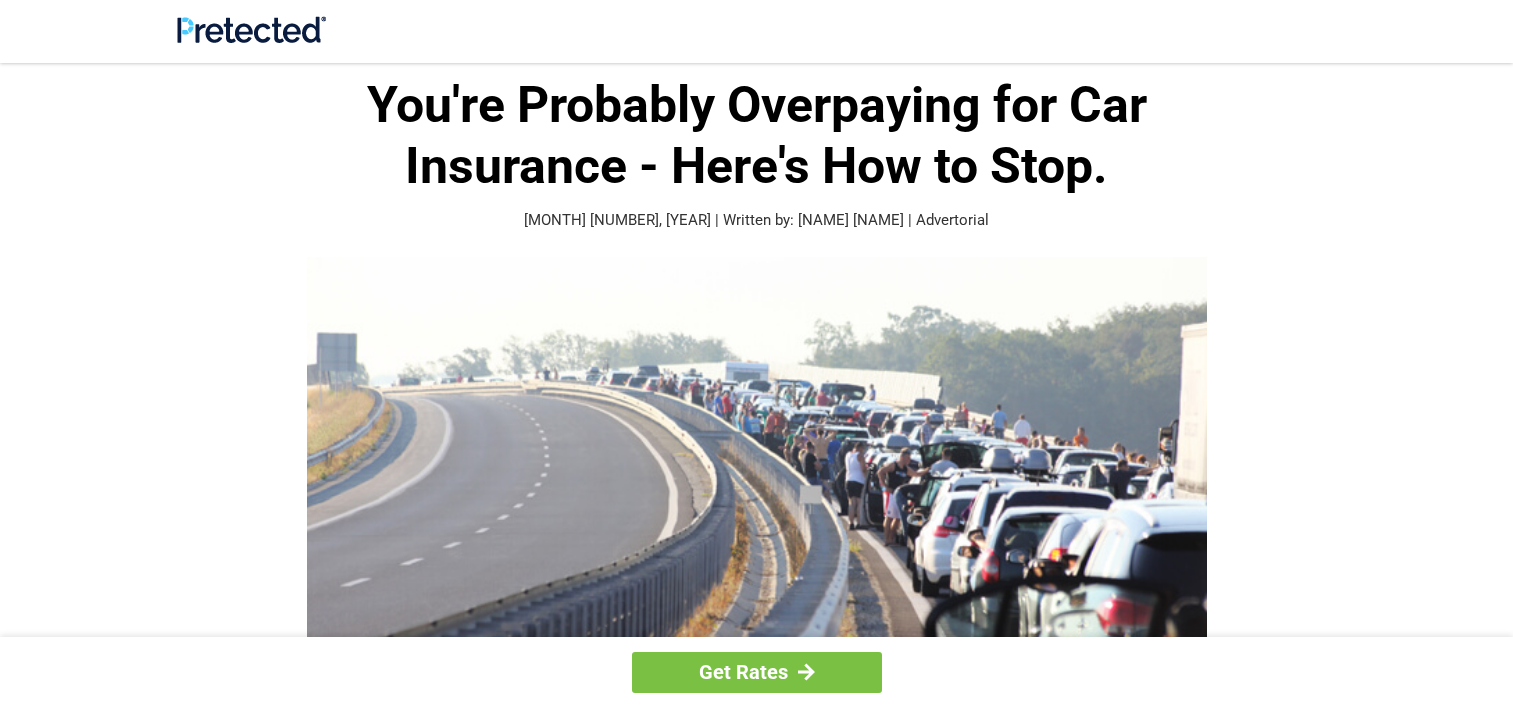 scroll, scrollTop: 0, scrollLeft: 0, axis: both 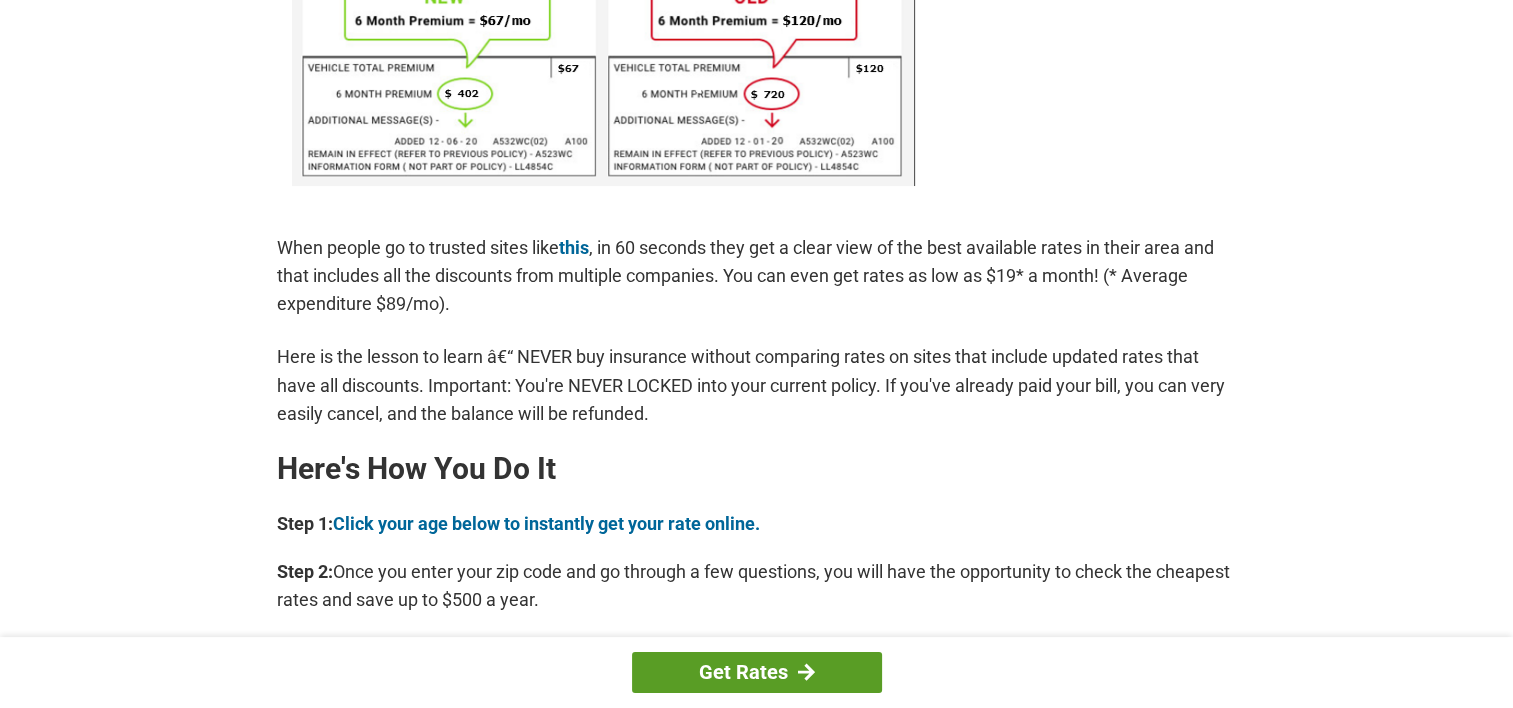 click on "Get Rates" at bounding box center (757, 672) 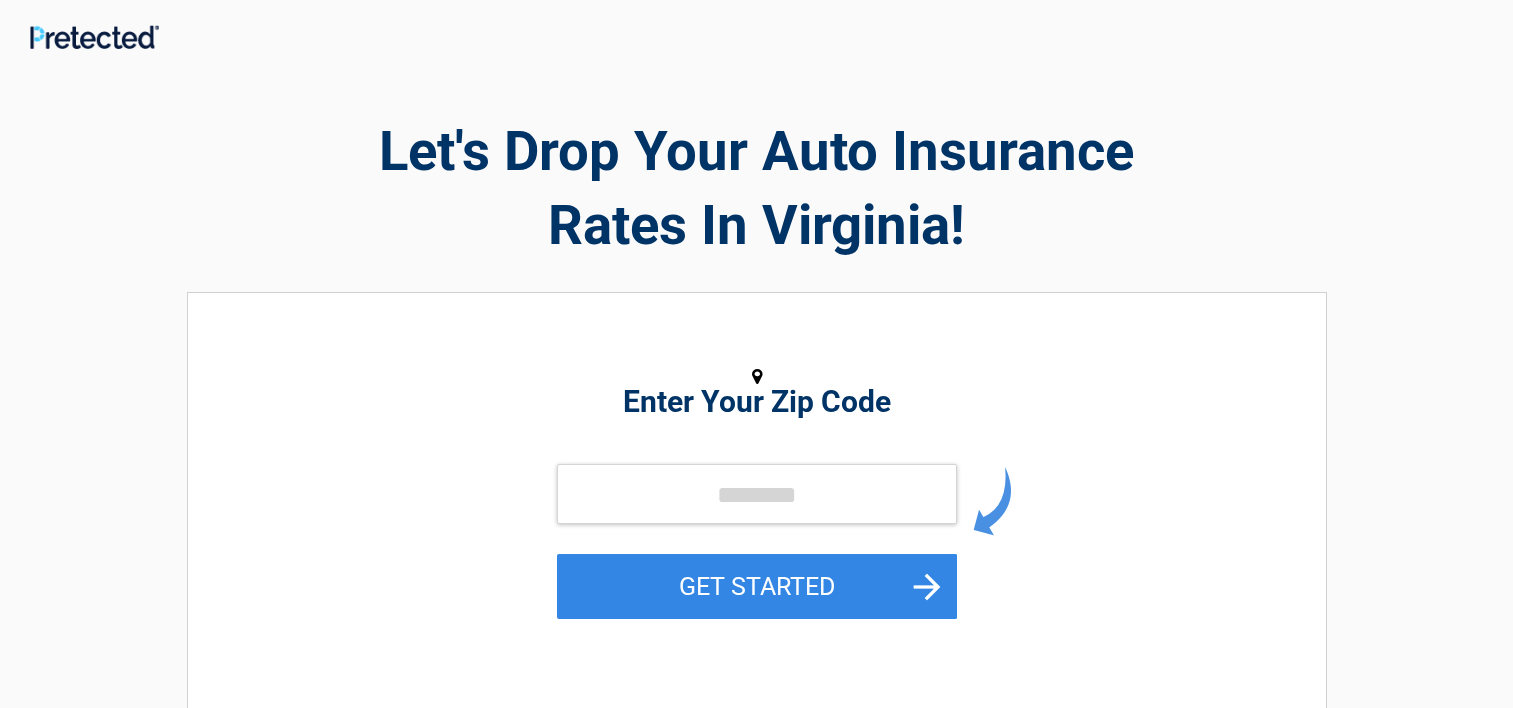 scroll, scrollTop: 0, scrollLeft: 0, axis: both 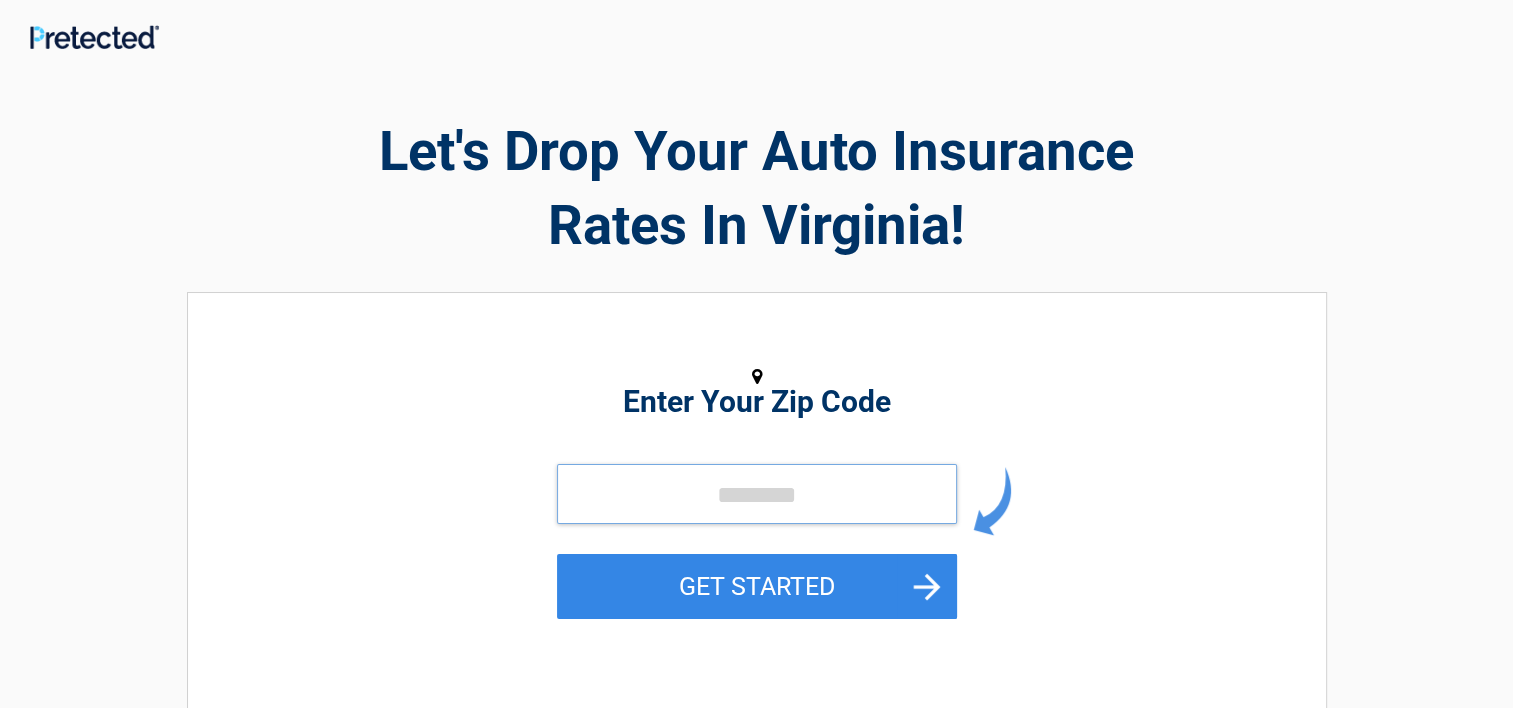 click at bounding box center (757, 494) 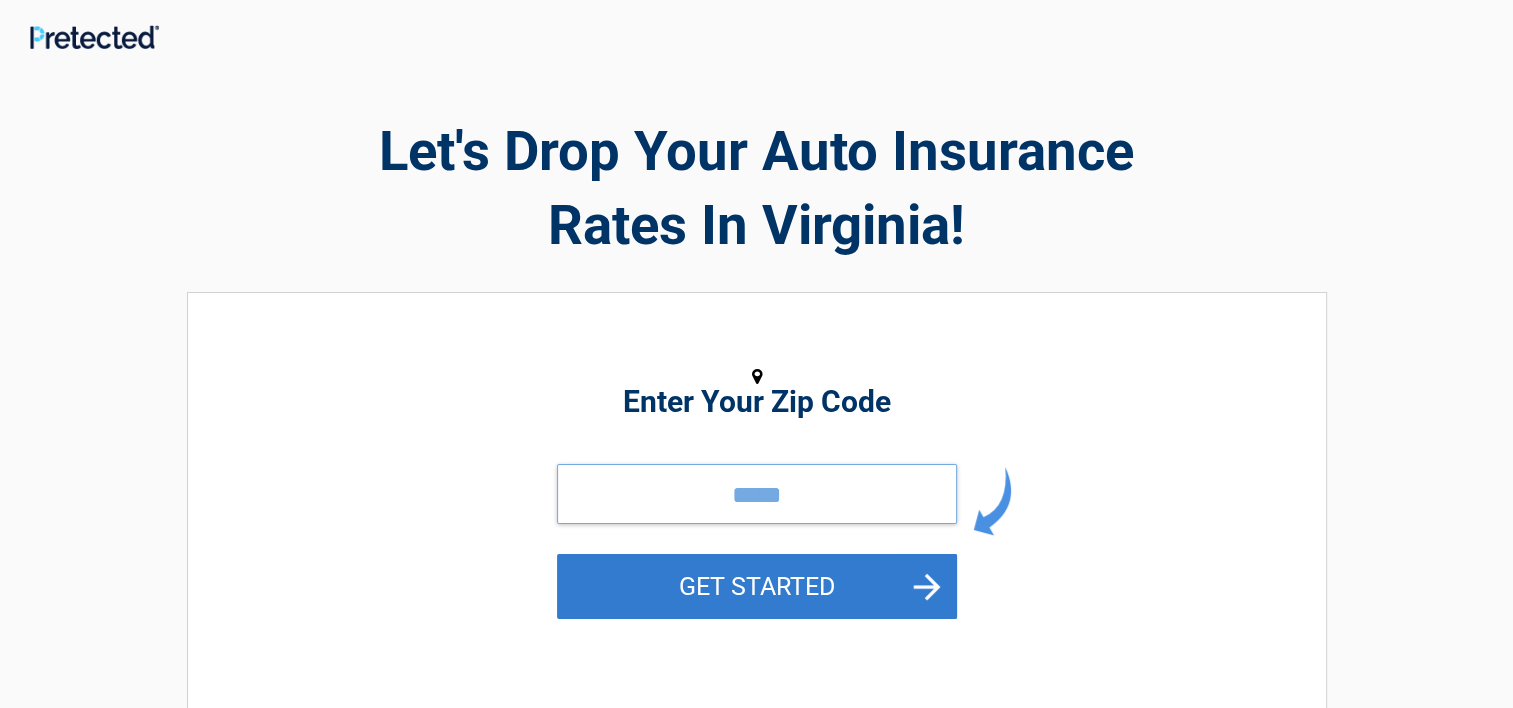 type on "*****" 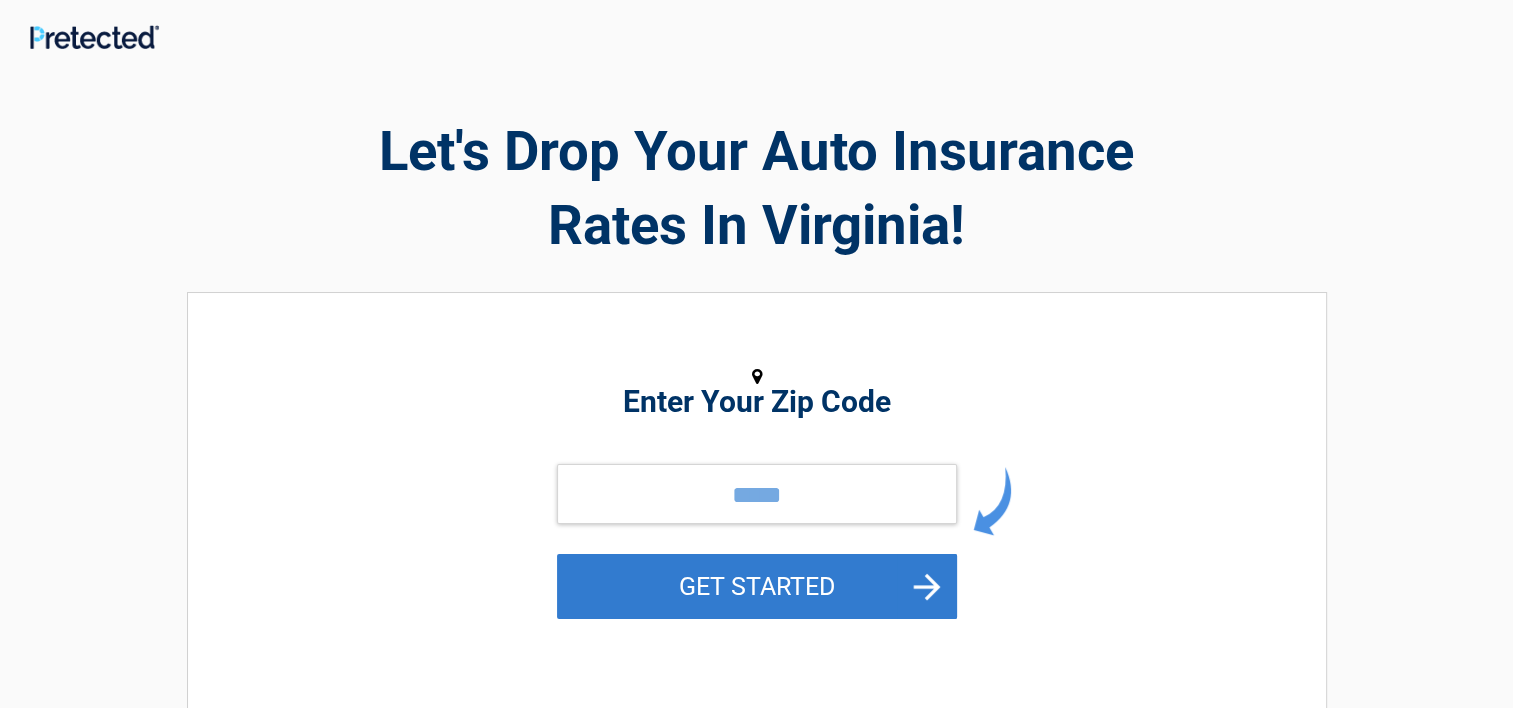 click on "GET STARTED" at bounding box center (757, 586) 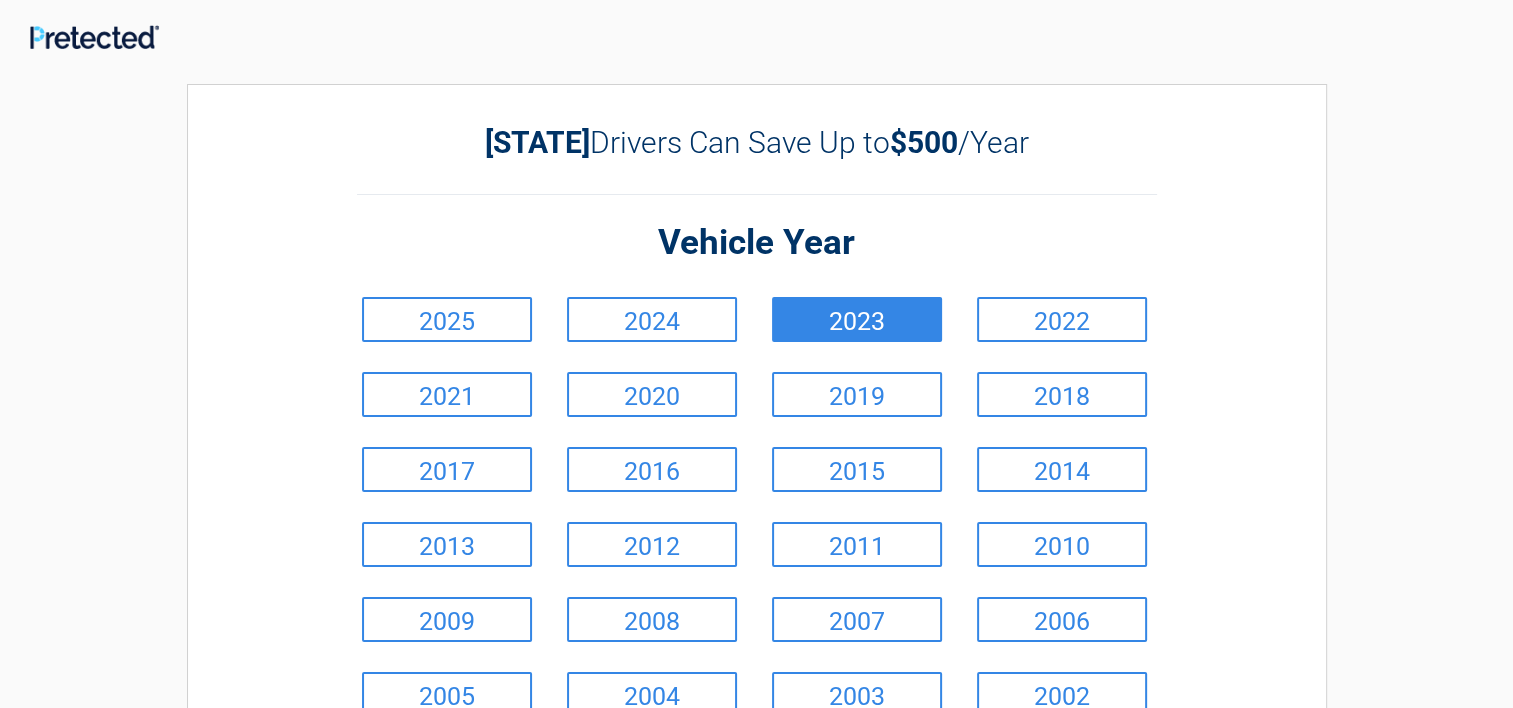 click on "2023" at bounding box center (857, 319) 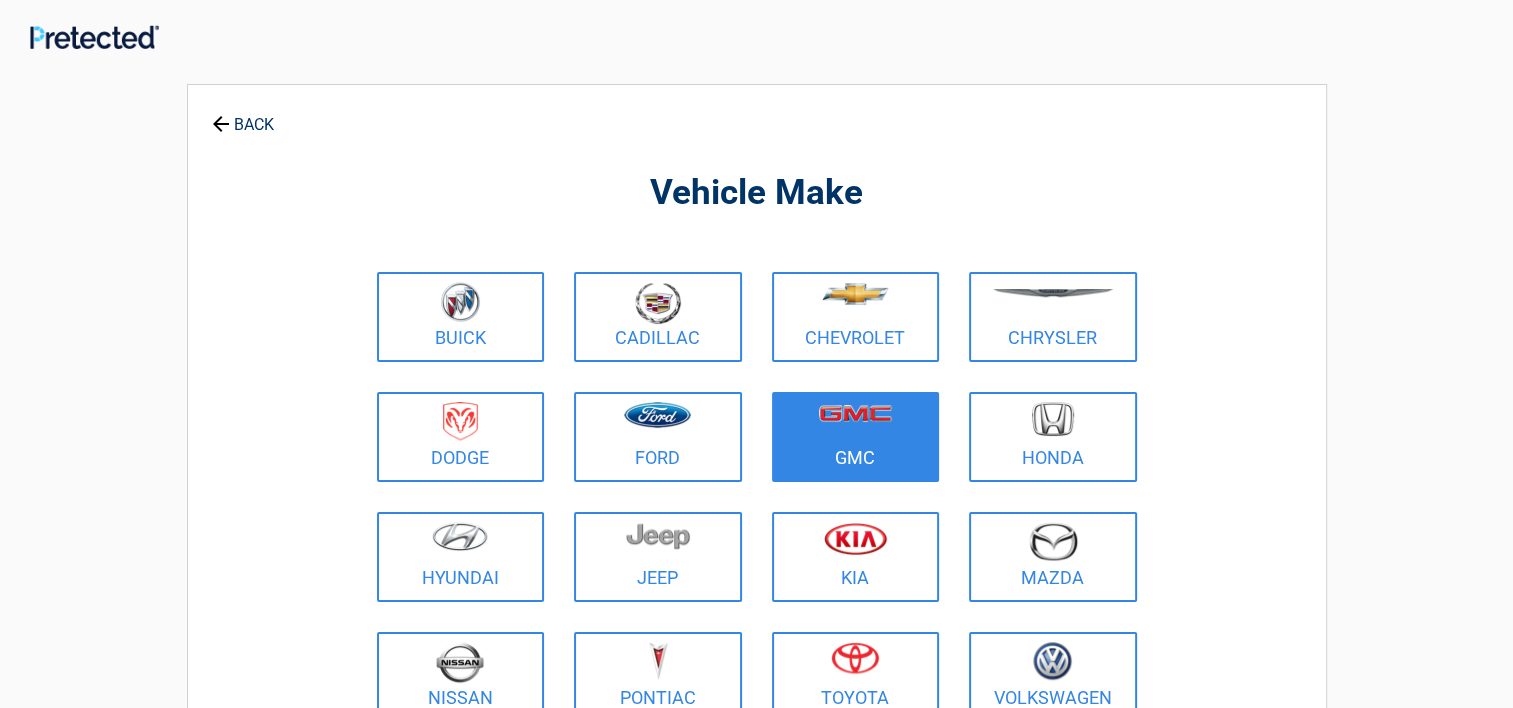 scroll, scrollTop: 100, scrollLeft: 0, axis: vertical 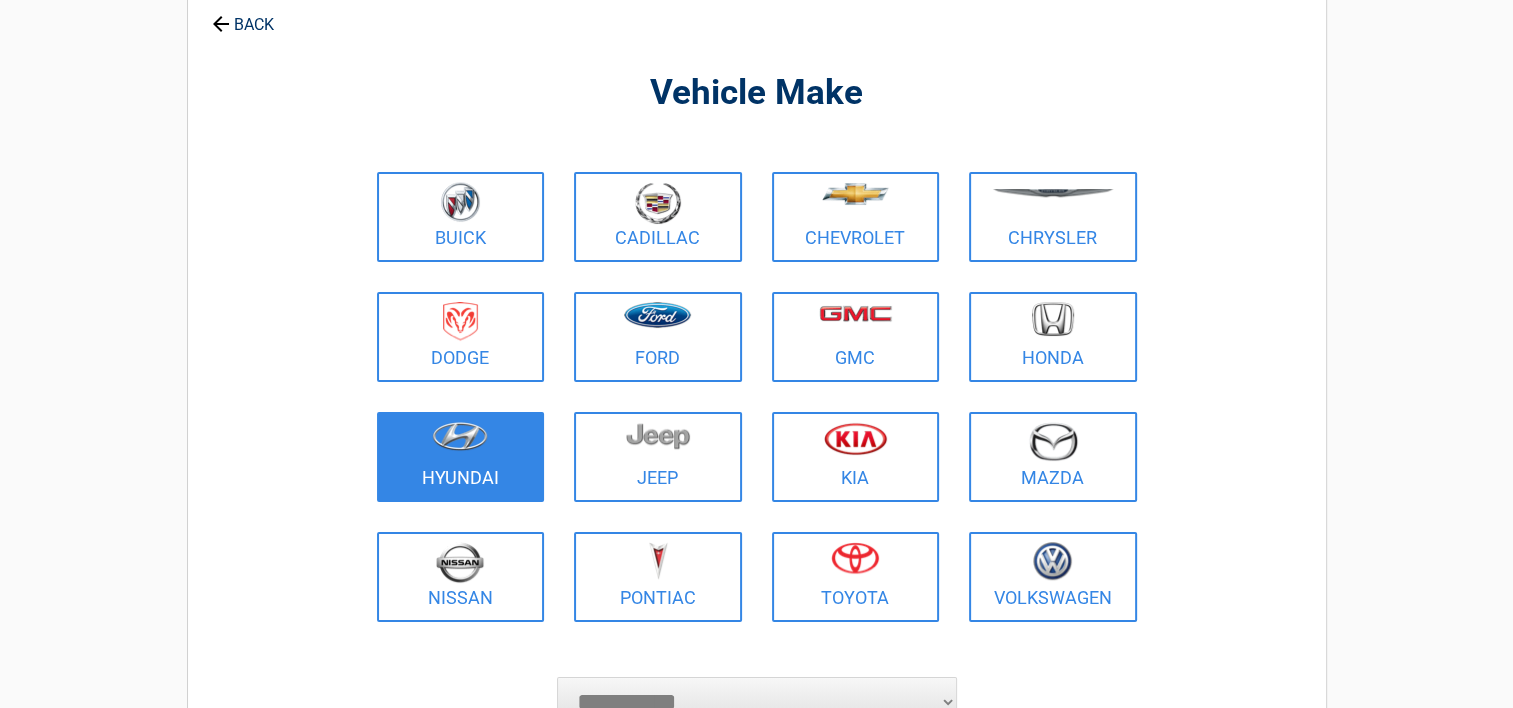 click at bounding box center (461, 444) 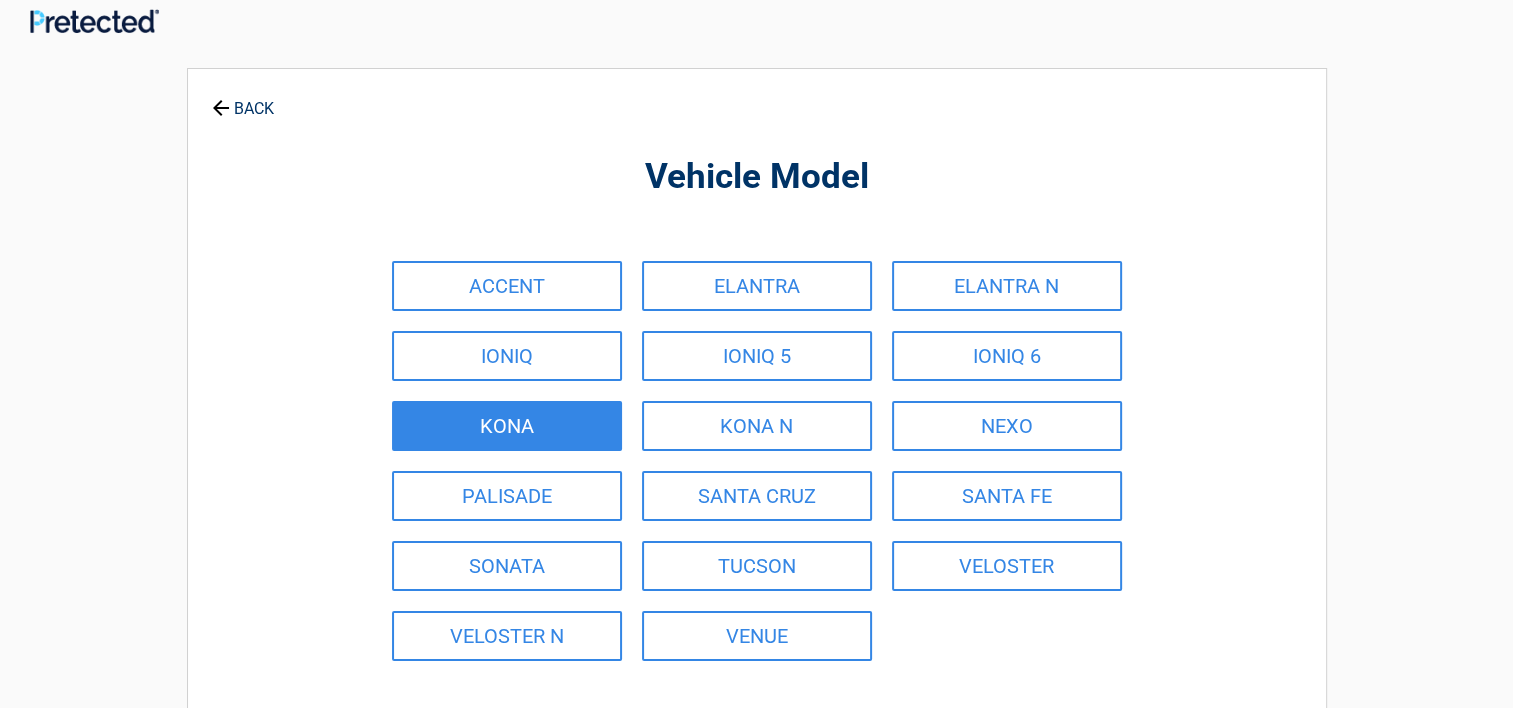 scroll, scrollTop: 0, scrollLeft: 0, axis: both 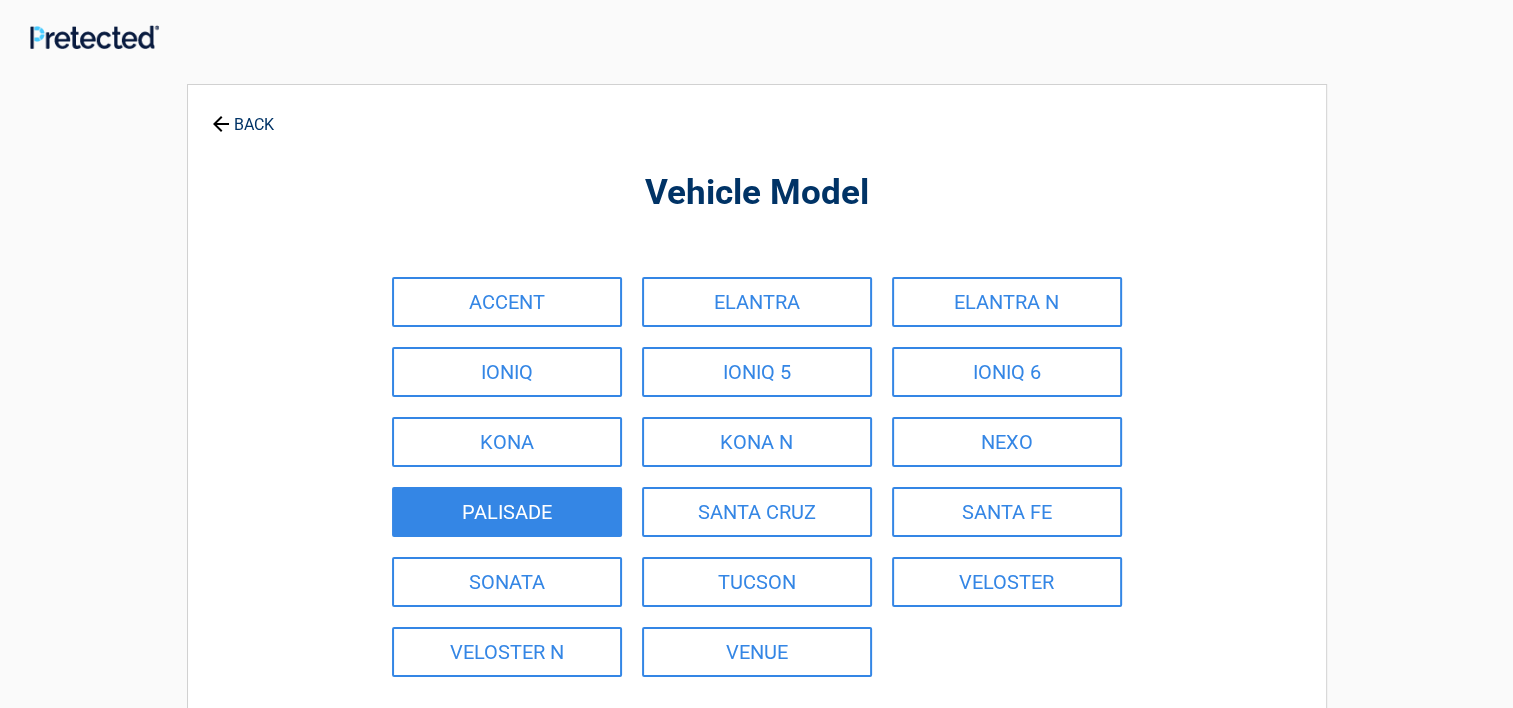 click on "PALISADE" at bounding box center (507, 512) 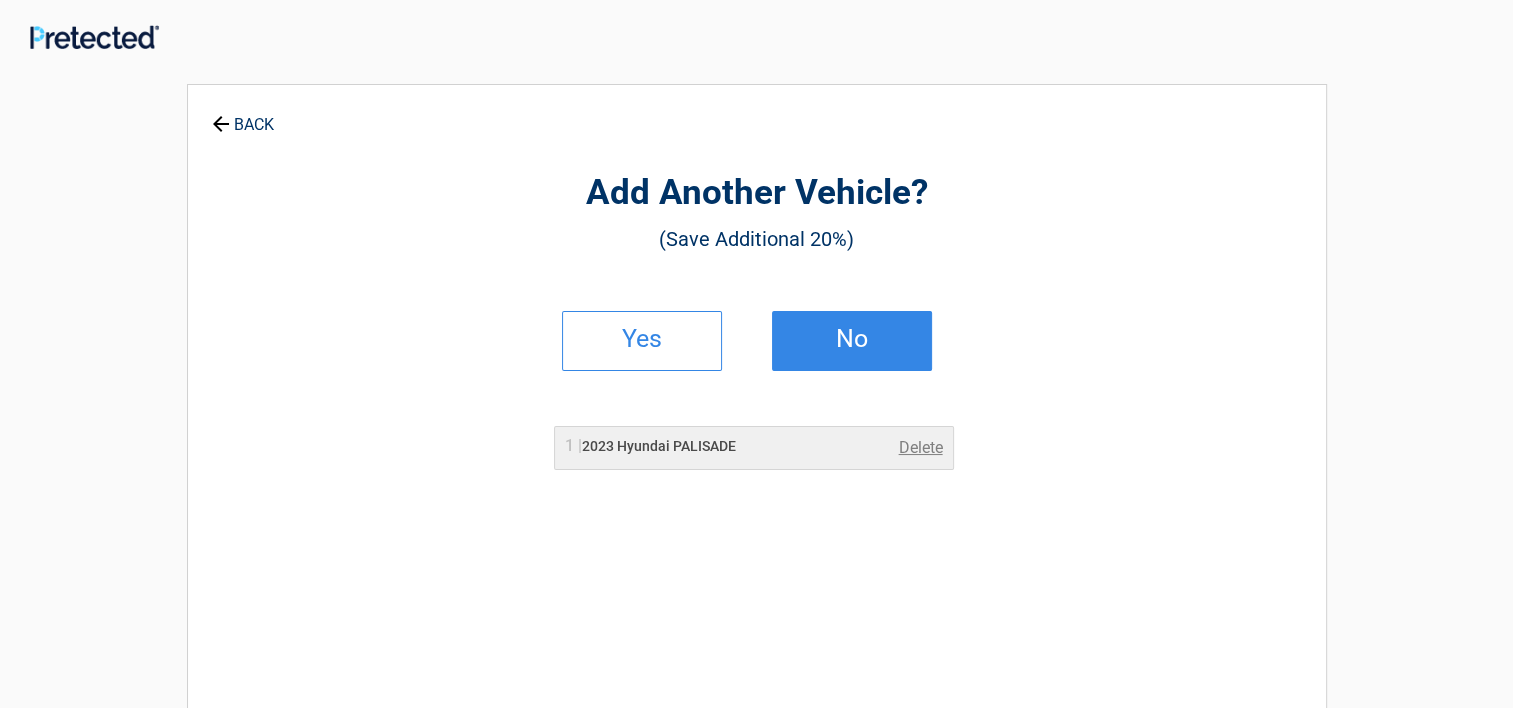 click on "No" at bounding box center [852, 339] 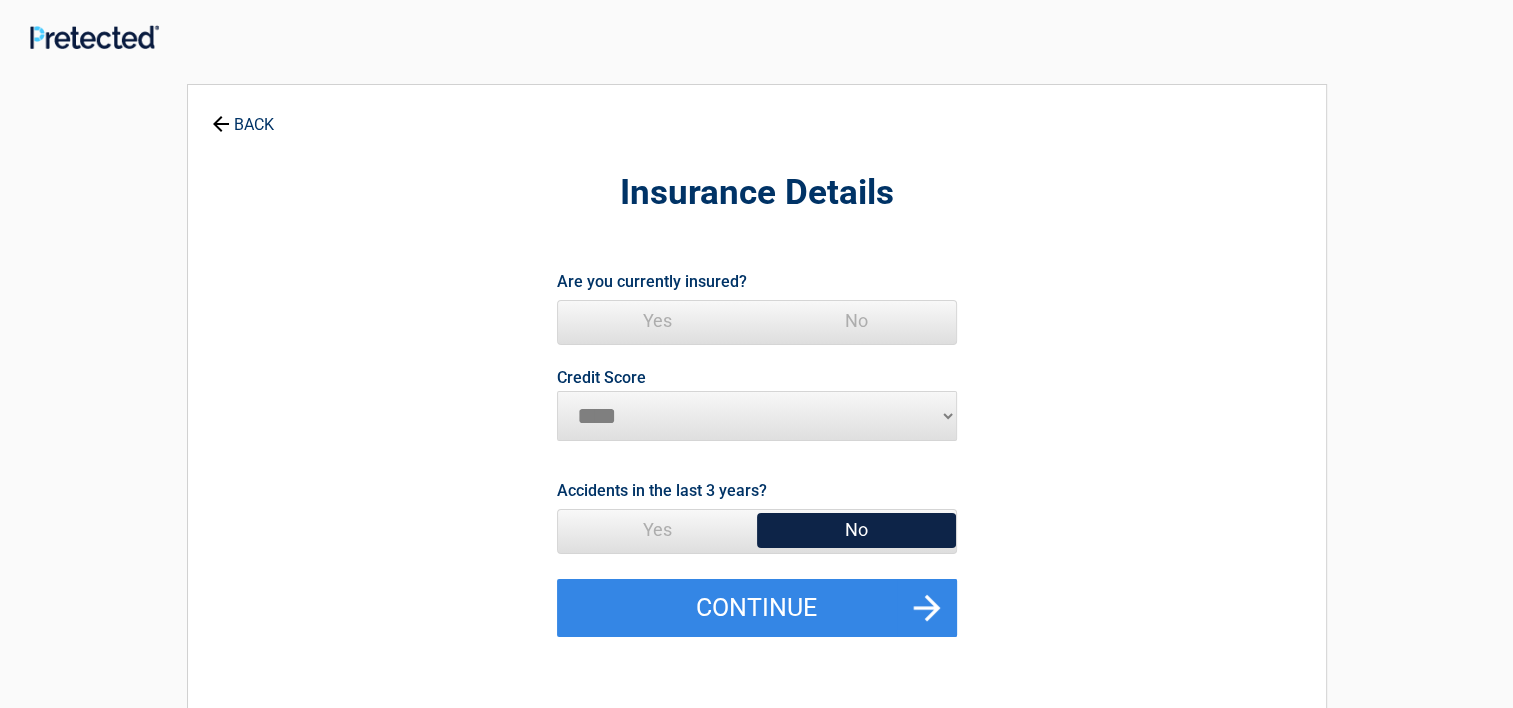 click on "Yes" at bounding box center [657, 321] 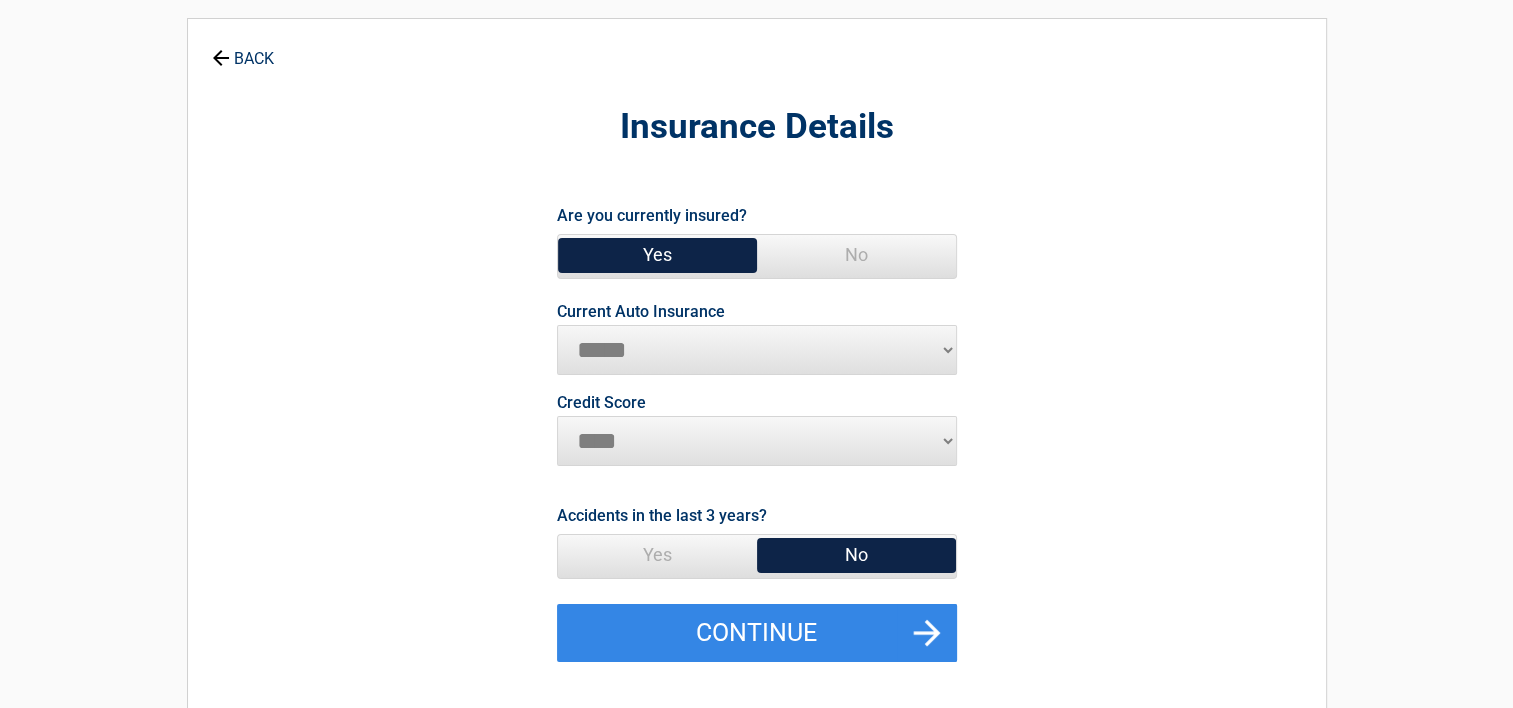 scroll, scrollTop: 100, scrollLeft: 0, axis: vertical 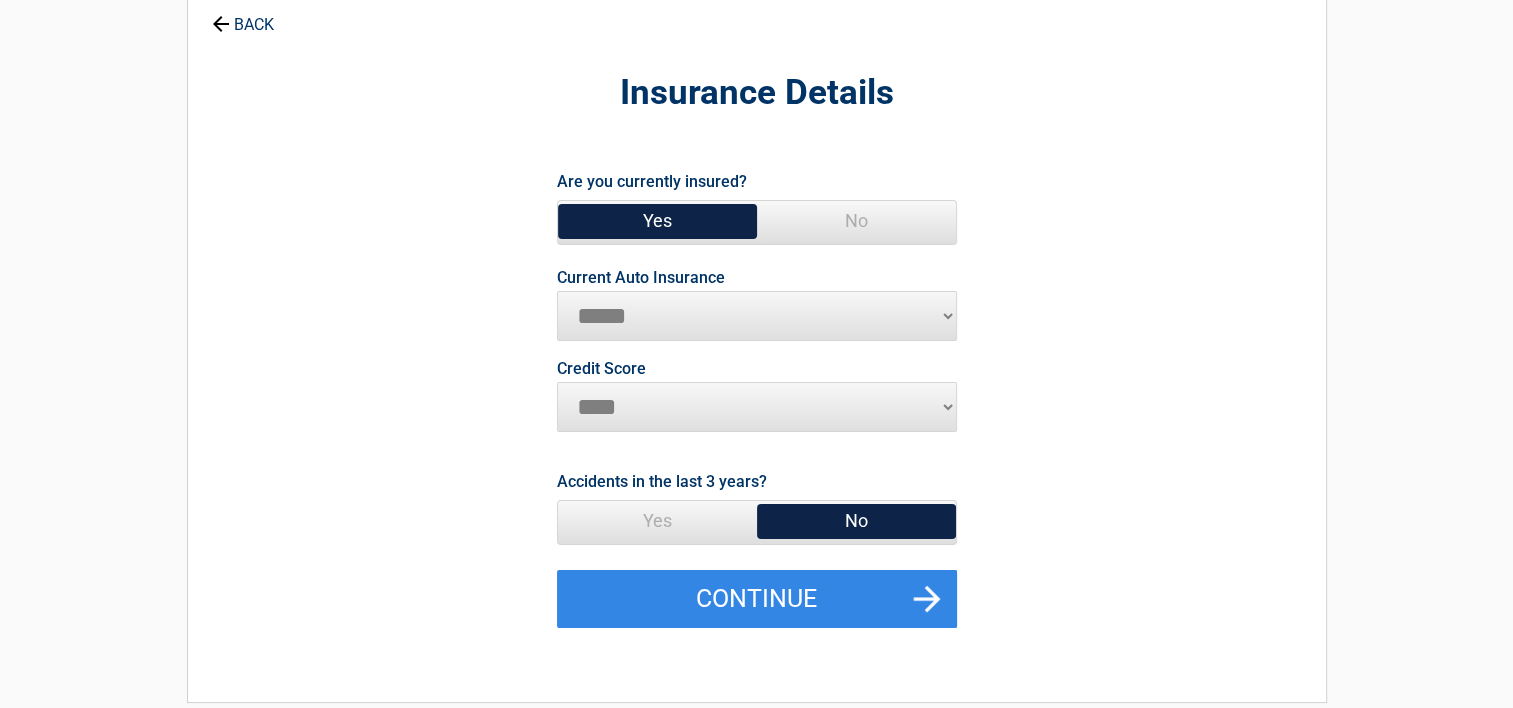 click on "No" at bounding box center (856, 521) 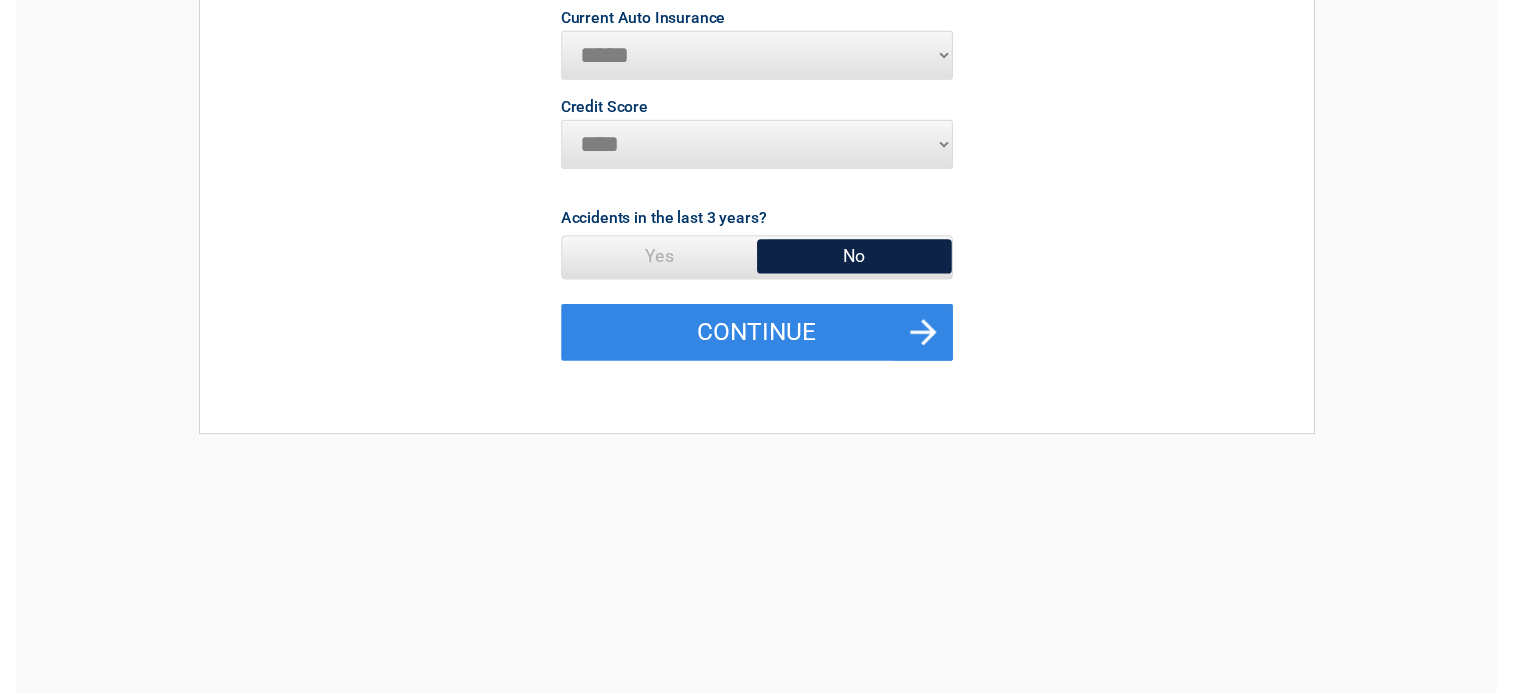 scroll, scrollTop: 400, scrollLeft: 0, axis: vertical 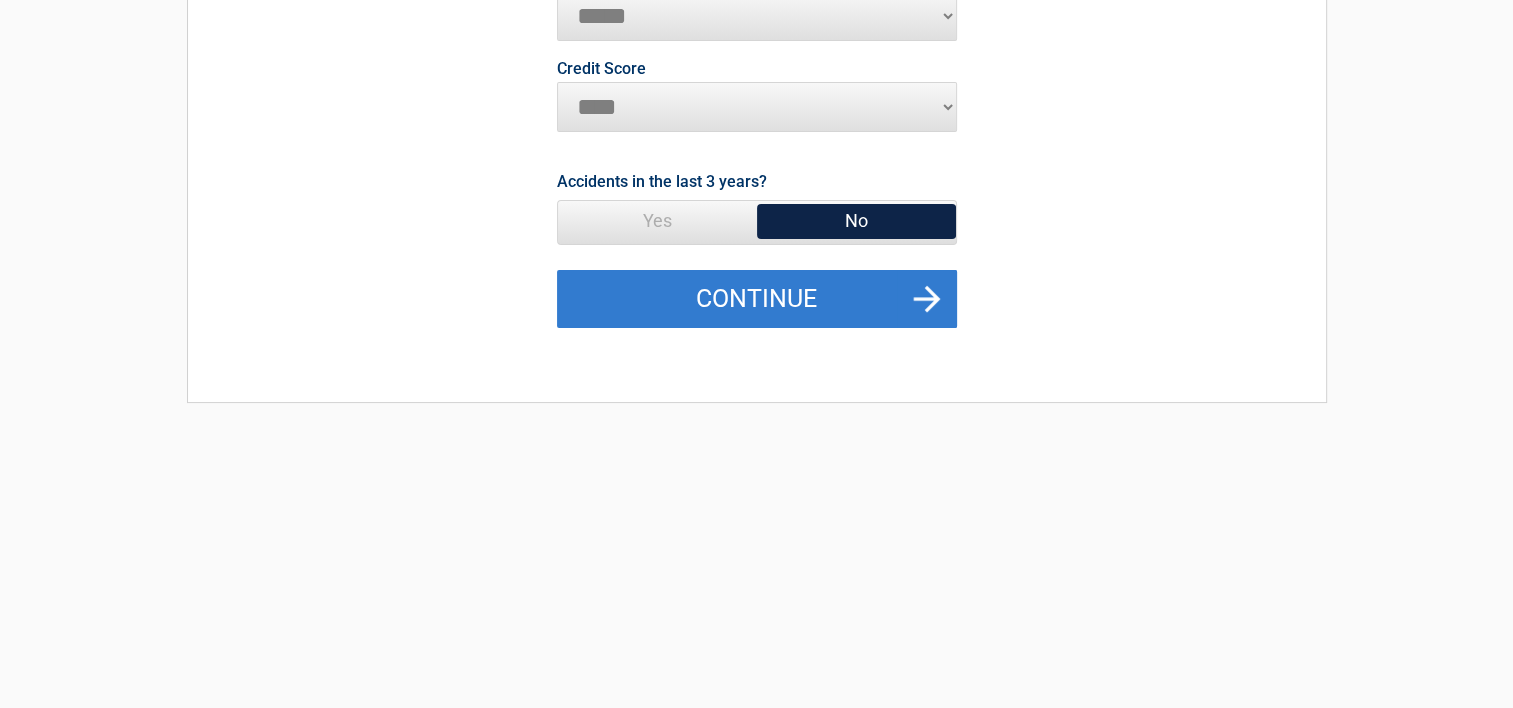 click on "Continue" at bounding box center (757, 299) 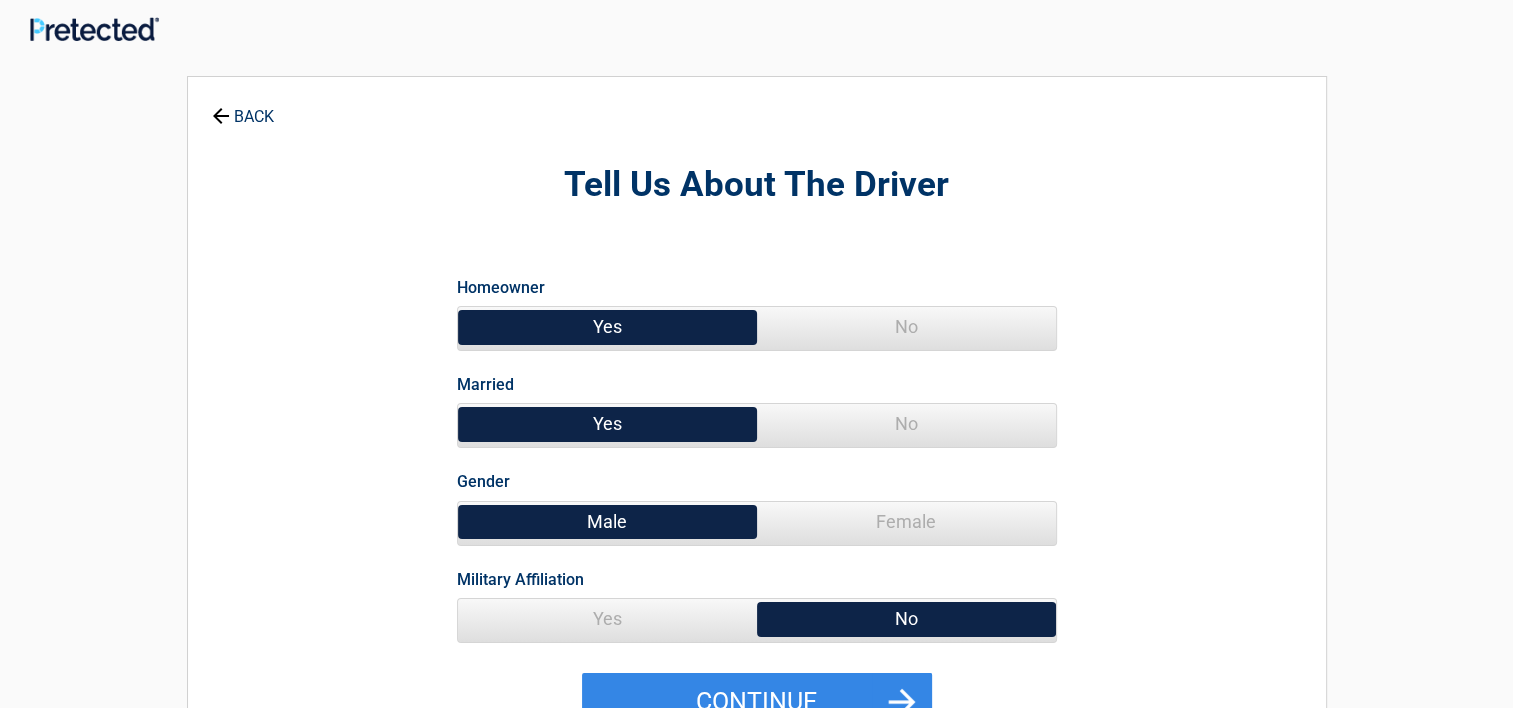 scroll, scrollTop: 0, scrollLeft: 0, axis: both 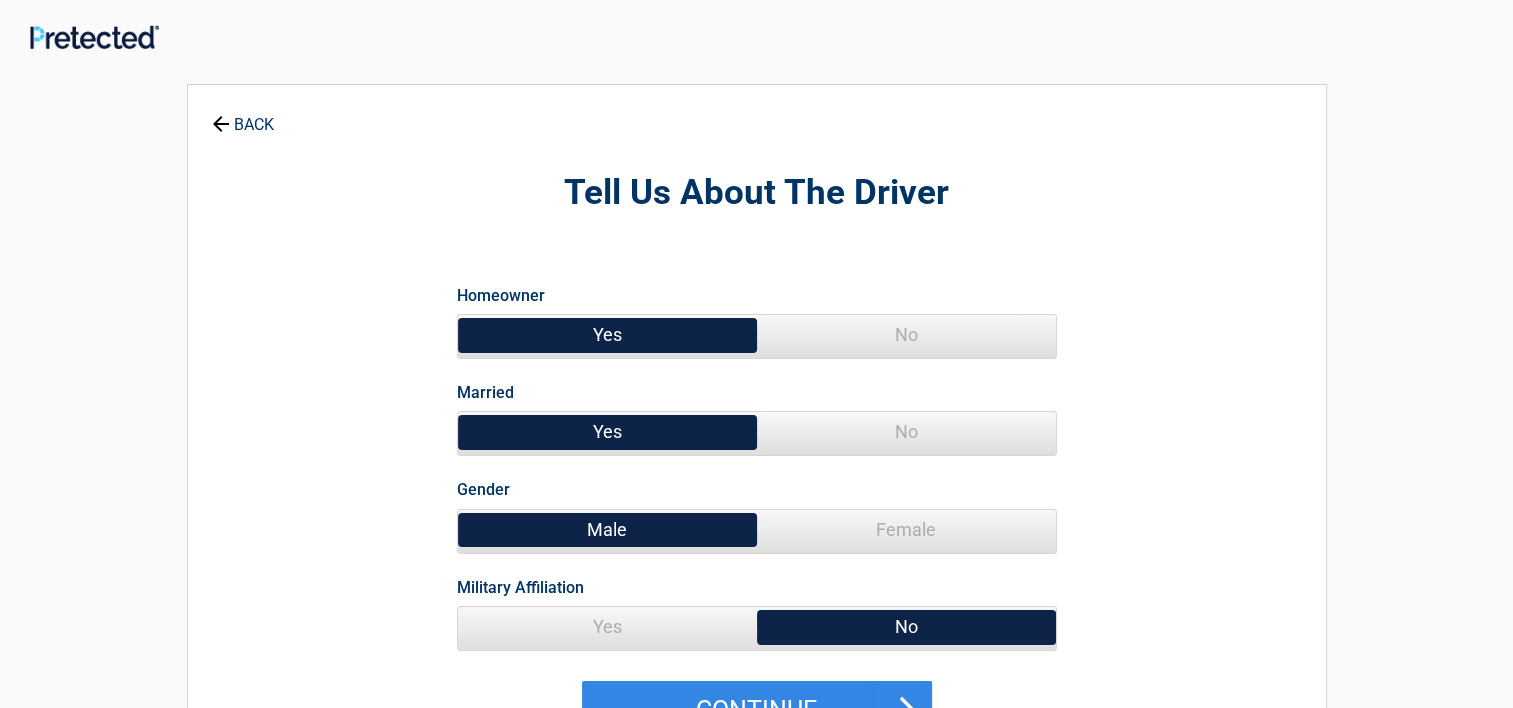click on "Yes" at bounding box center (607, 335) 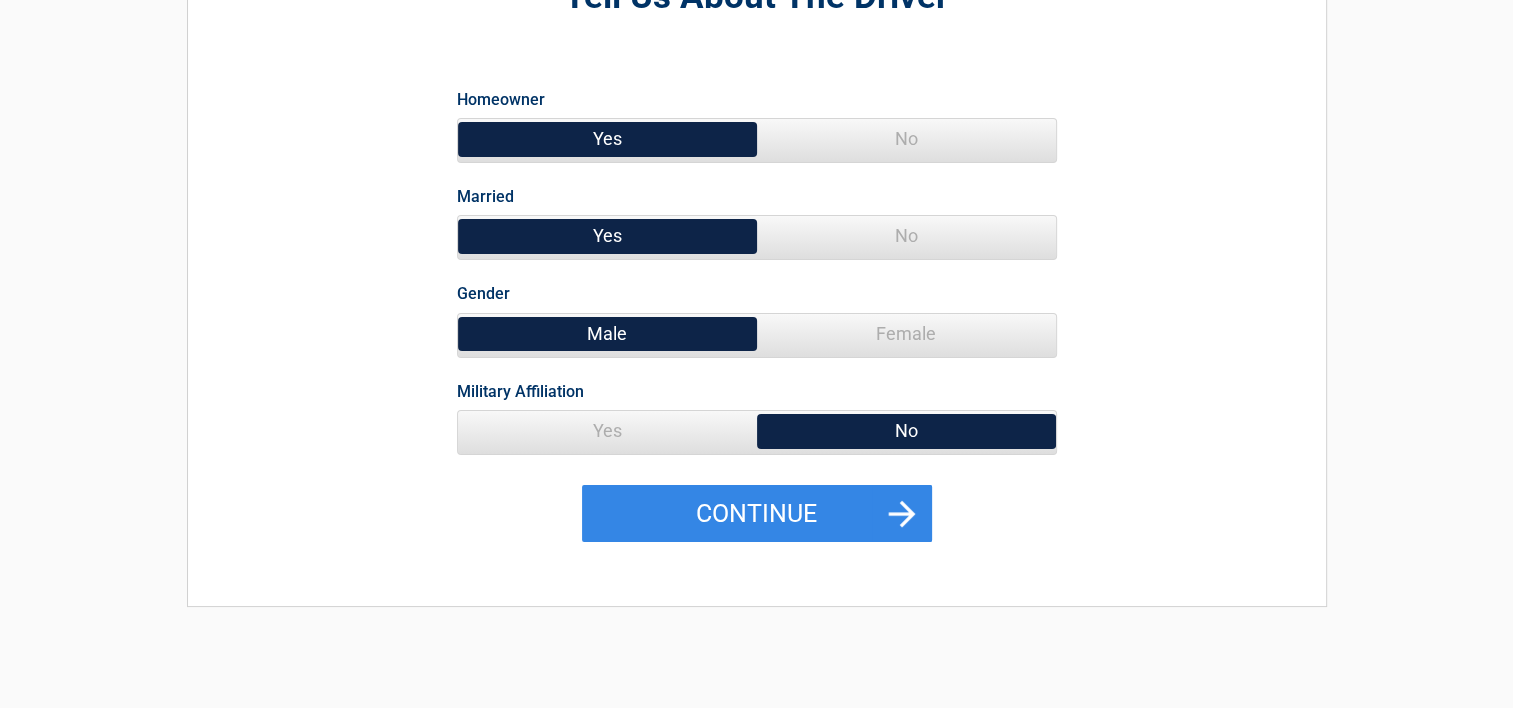 scroll, scrollTop: 200, scrollLeft: 0, axis: vertical 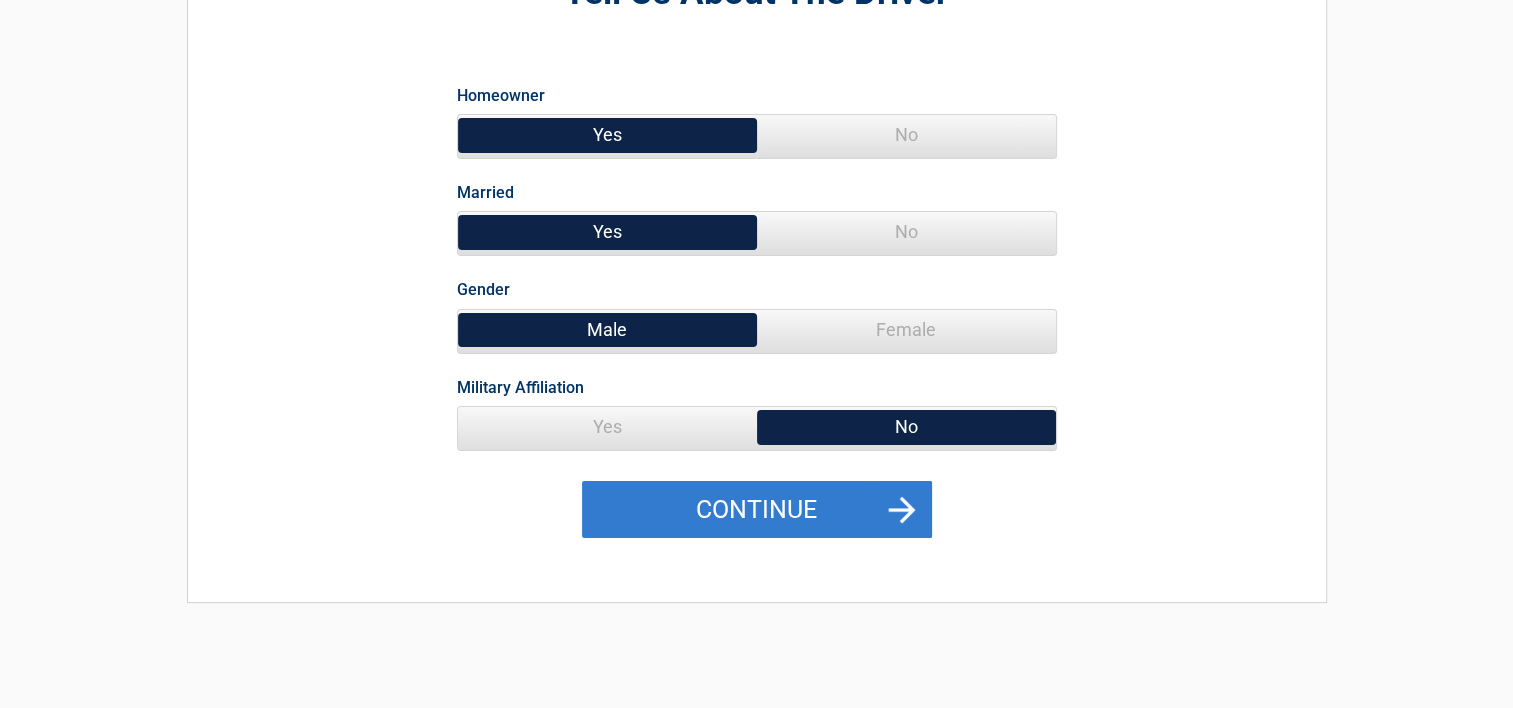 click on "Continue" at bounding box center (757, 510) 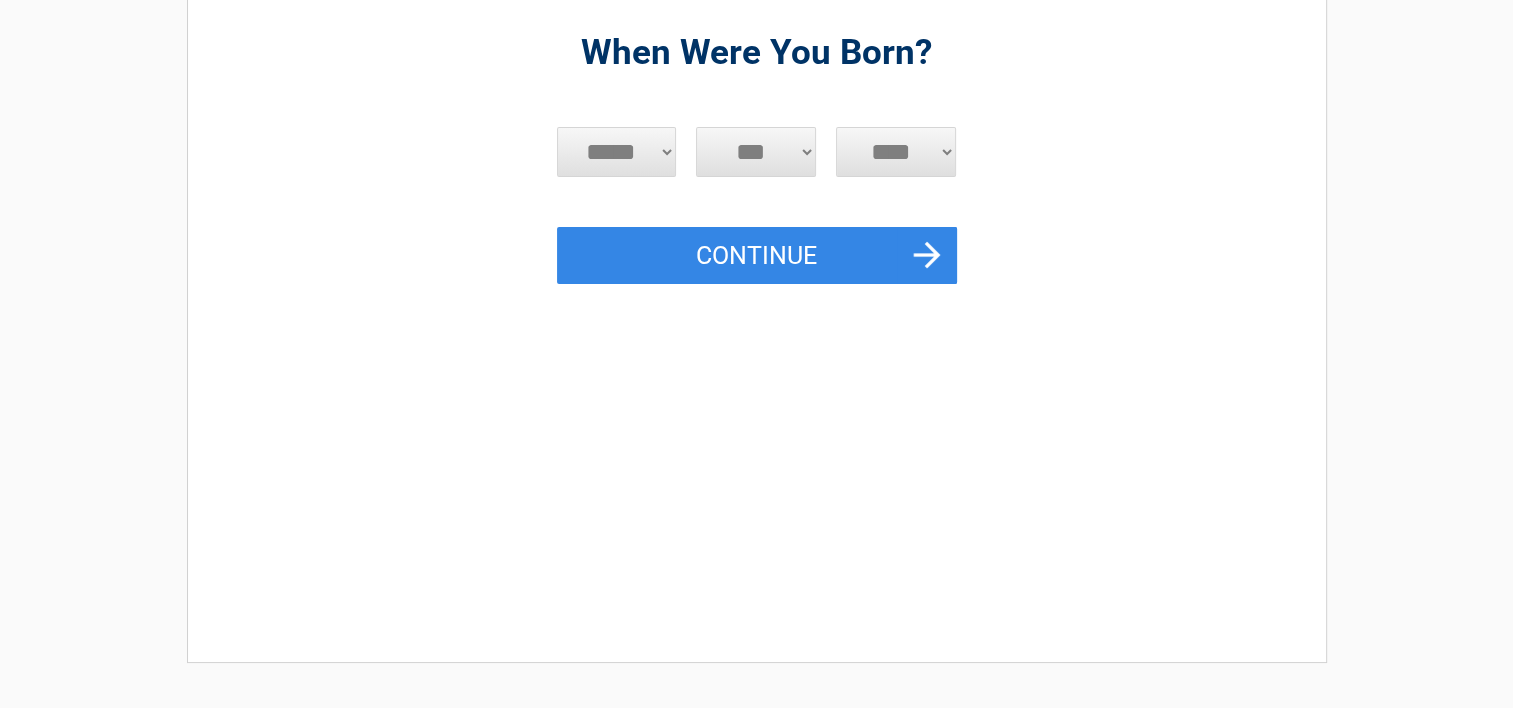 scroll, scrollTop: 0, scrollLeft: 0, axis: both 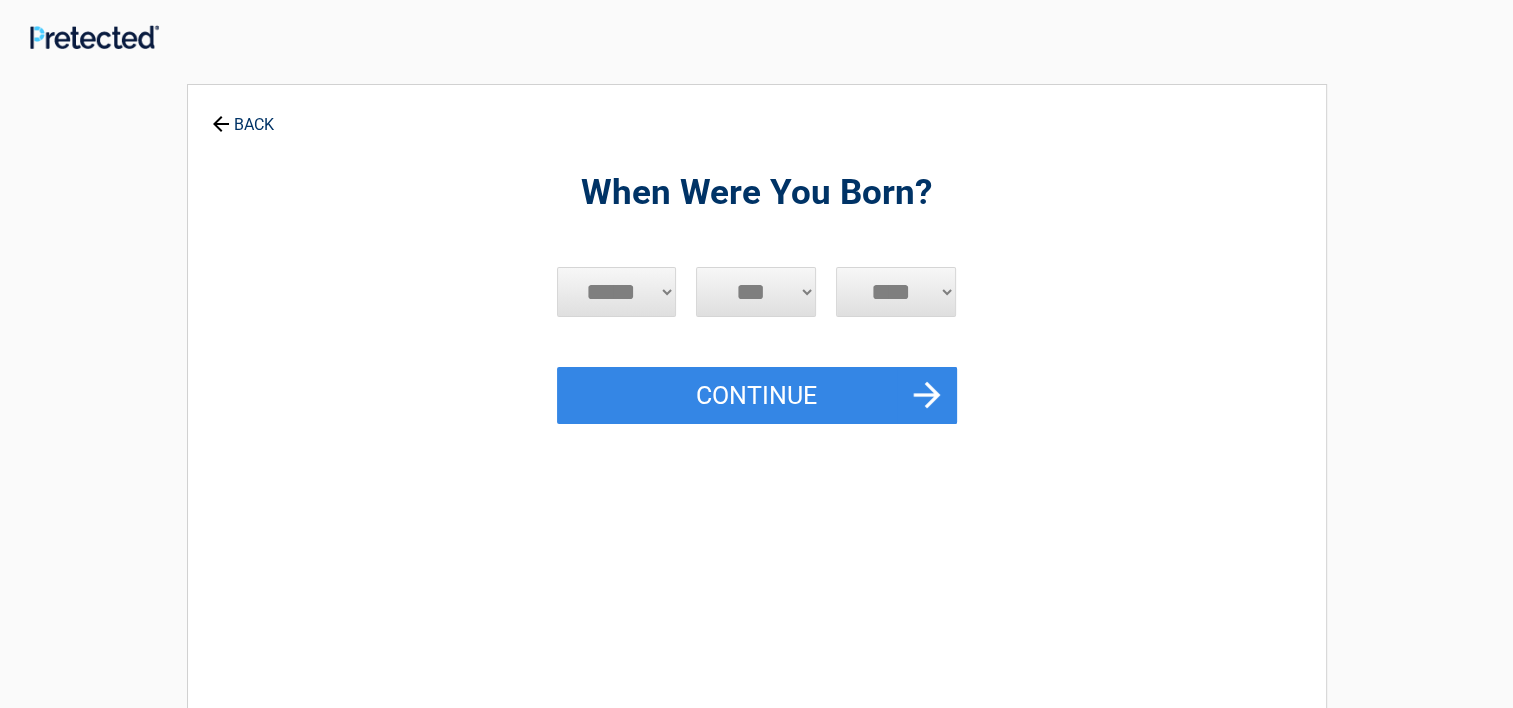 click on "*****
***
***
***
***
***
***
***
***
***
***
***
***" at bounding box center (617, 292) 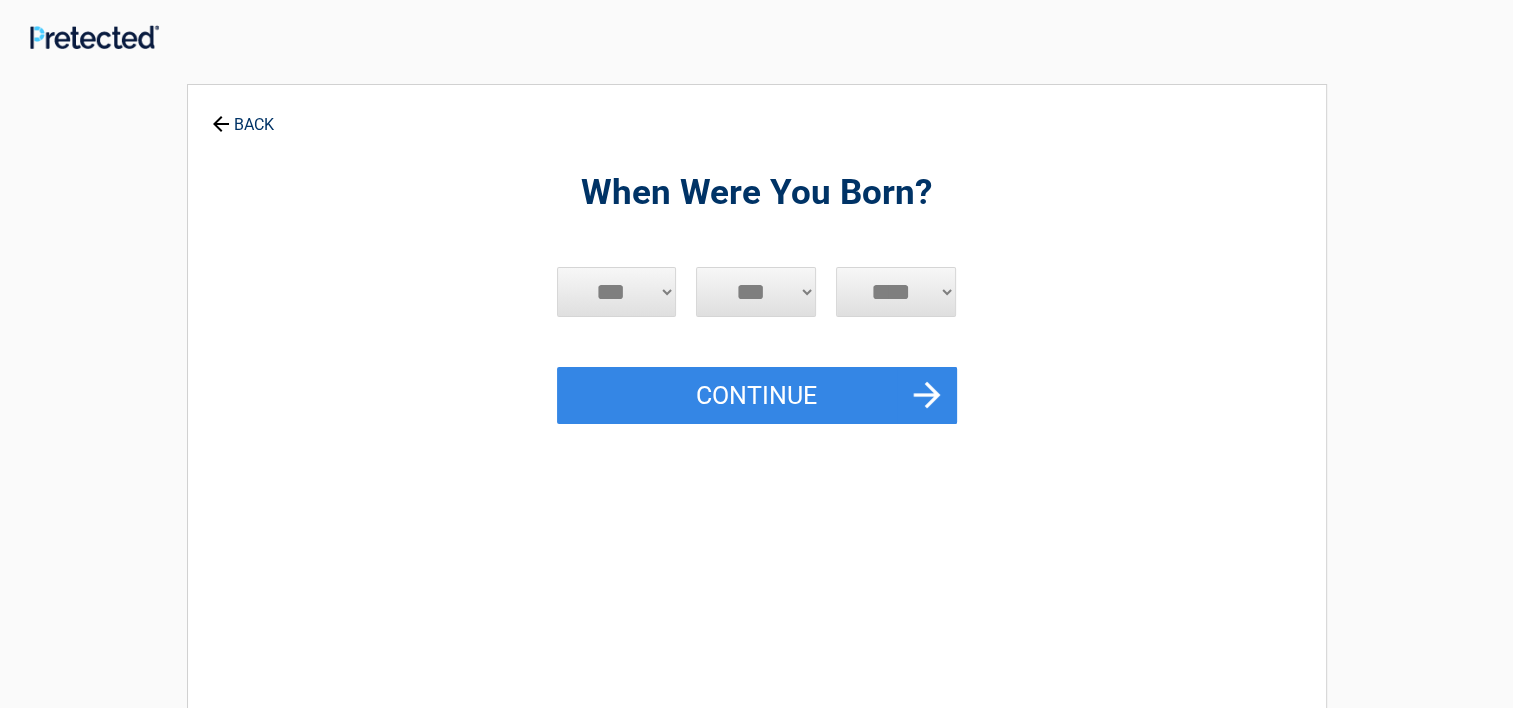 click on "*****
***
***
***
***
***
***
***
***
***
***
***
***" at bounding box center [617, 292] 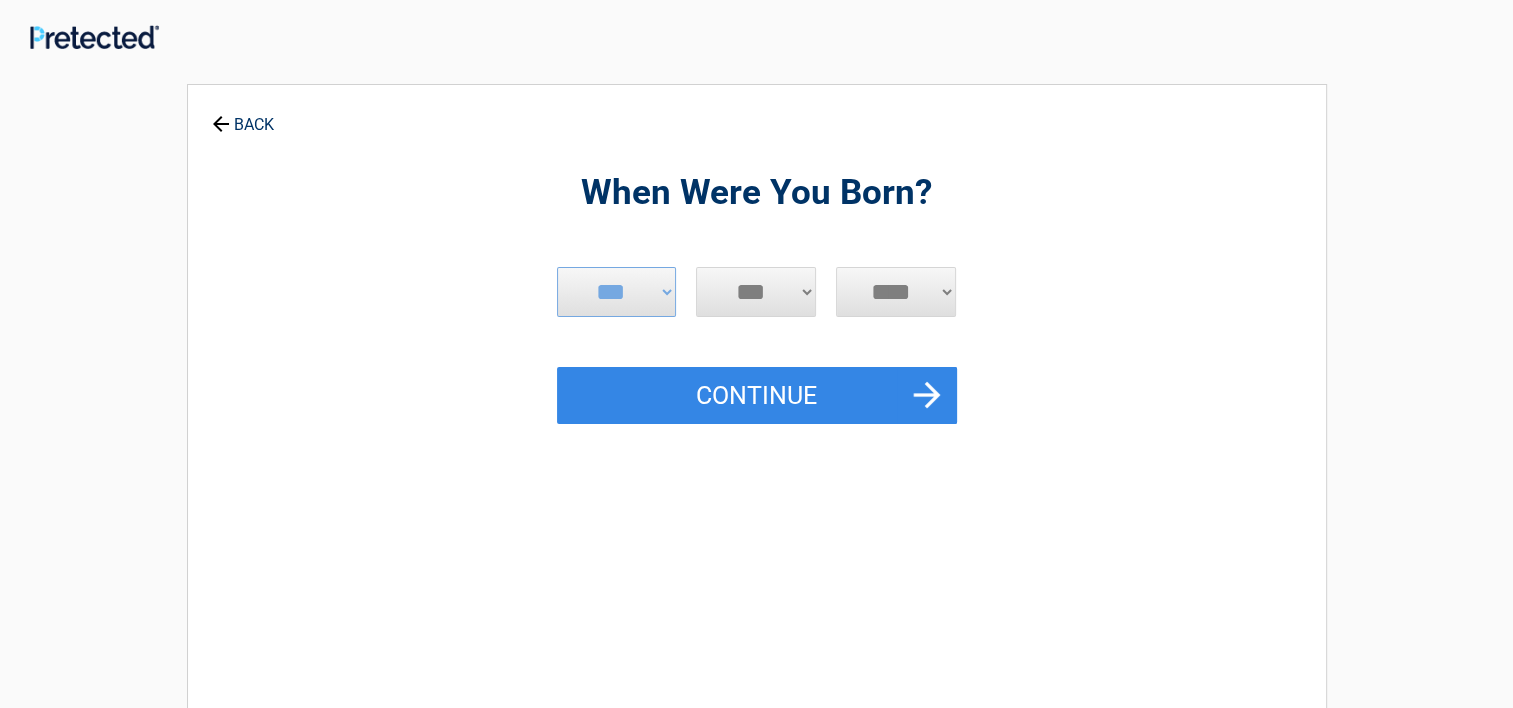 click on "*** * * * * * * * * * ** ** ** ** ** ** ** ** ** ** ** ** ** ** ** ** ** ** ** ** ** **" at bounding box center [756, 292] 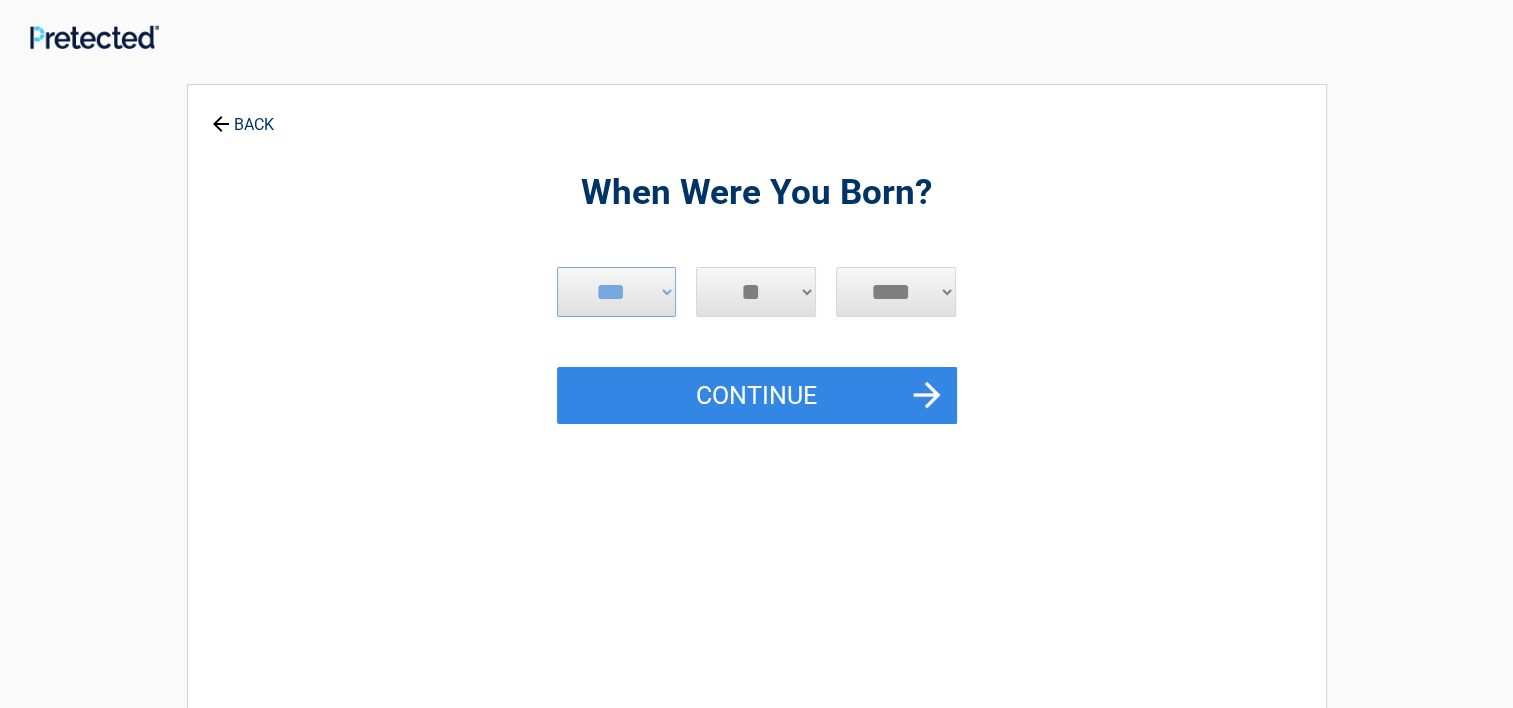 click on "*** * * * * * * * * * ** ** ** ** ** ** ** ** ** ** ** ** ** ** ** ** ** ** ** ** ** **" at bounding box center (756, 292) 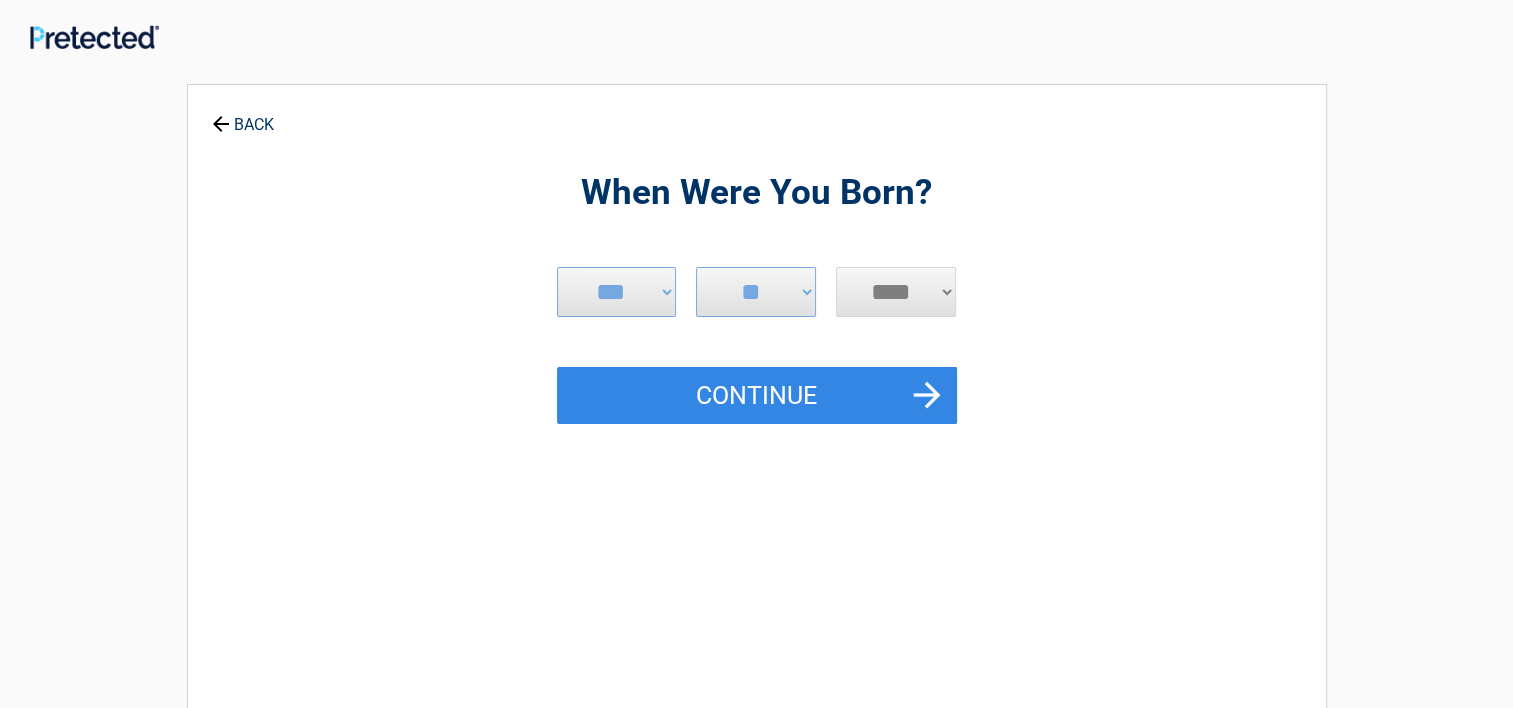 click on "****
****
****
****
****
****
****
****
****
****
****
****
****
****
****
****
****
****
****
****
****
****
****
****
****
****
****
****
****
****
****
****
****
****
****
****
****
****
****
****
****
****
****
****
****
****
****
****
****
****
****
****
****
****
****
****
****
****
****
****
****
****
****
****" at bounding box center [896, 292] 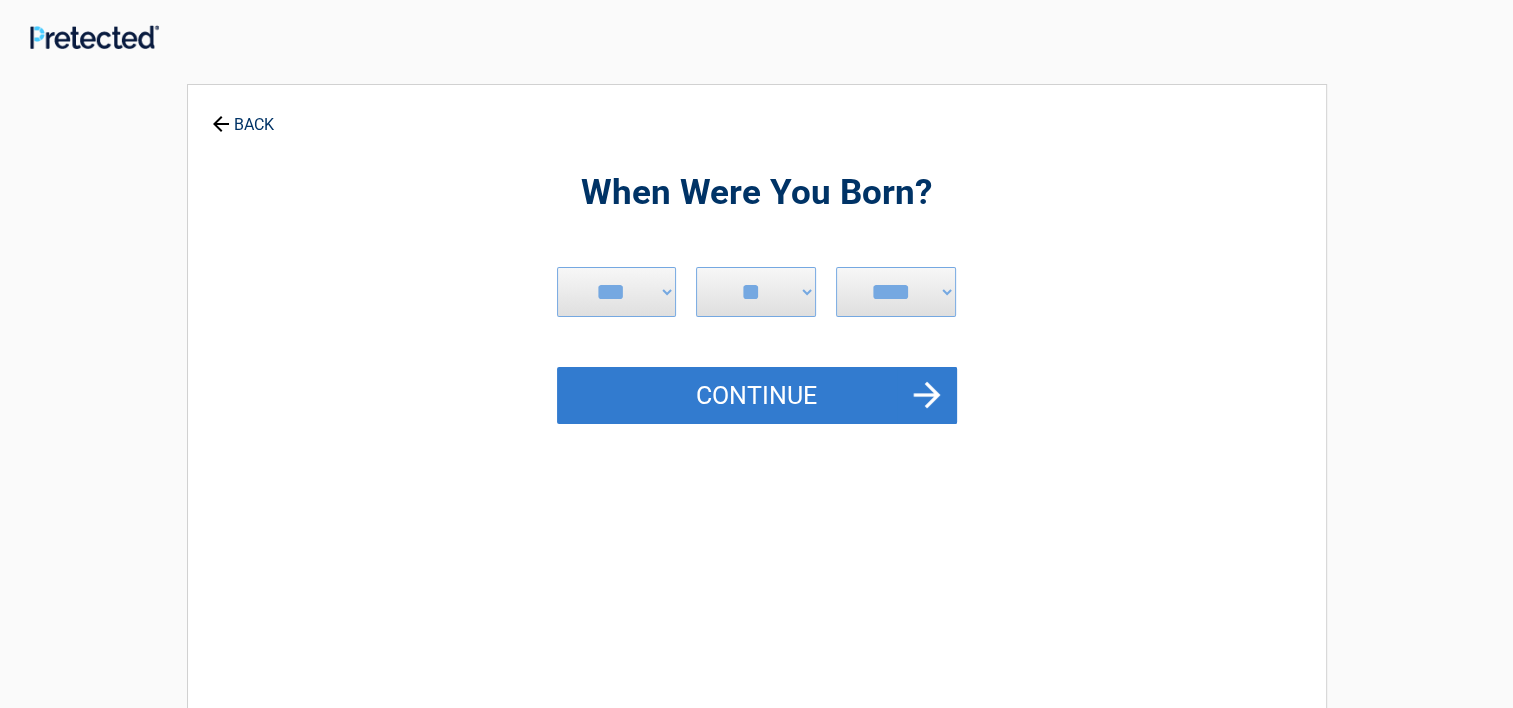 click on "Continue" at bounding box center [757, 396] 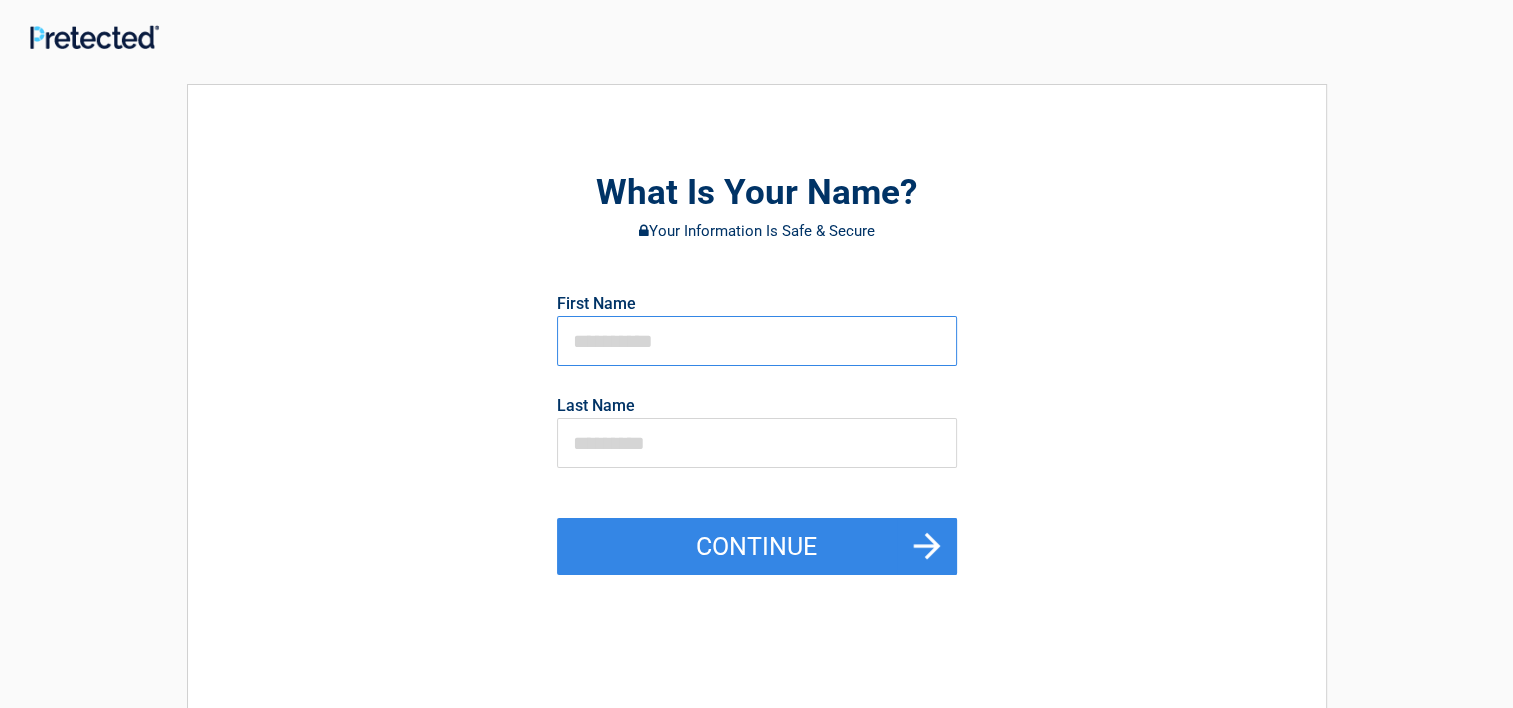 click at bounding box center [757, 341] 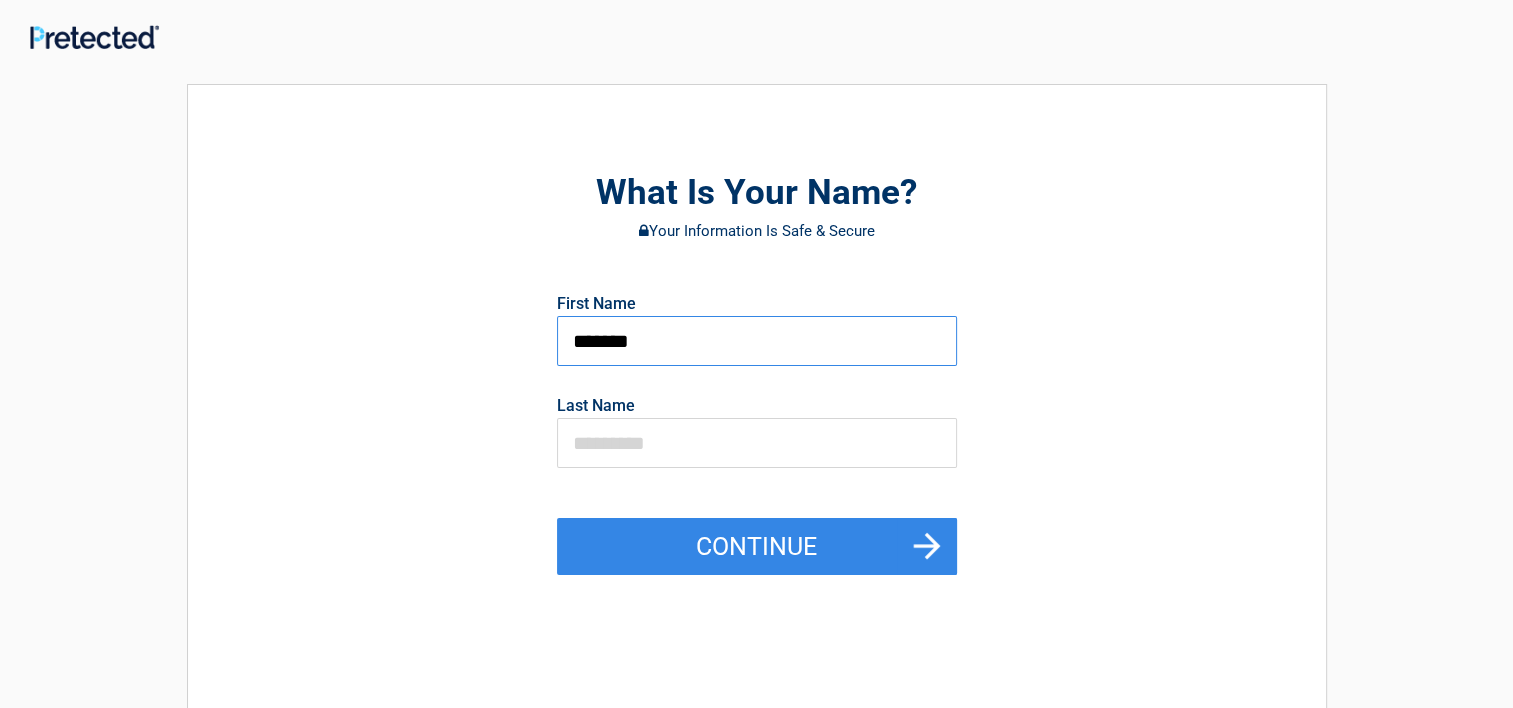 type on "*******" 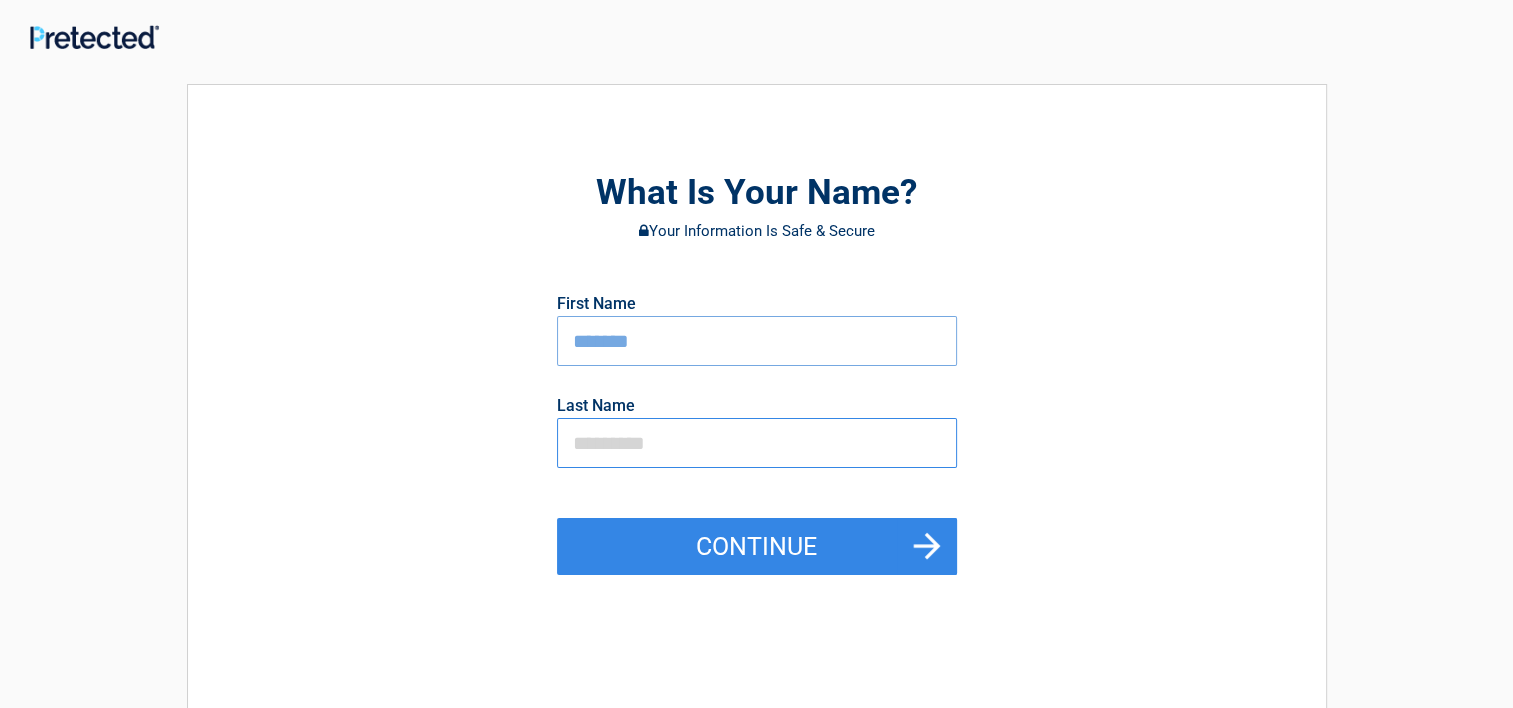 click at bounding box center [757, 443] 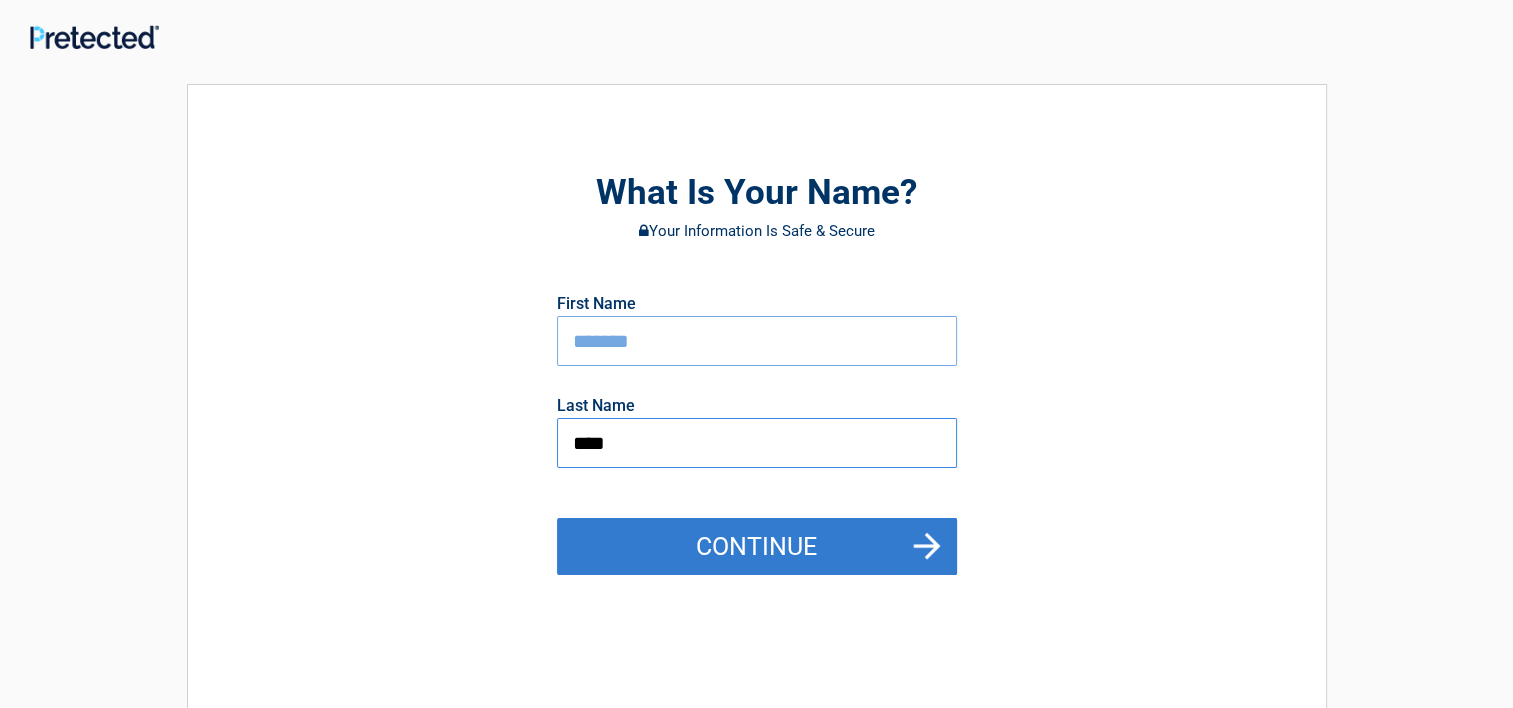 type on "****" 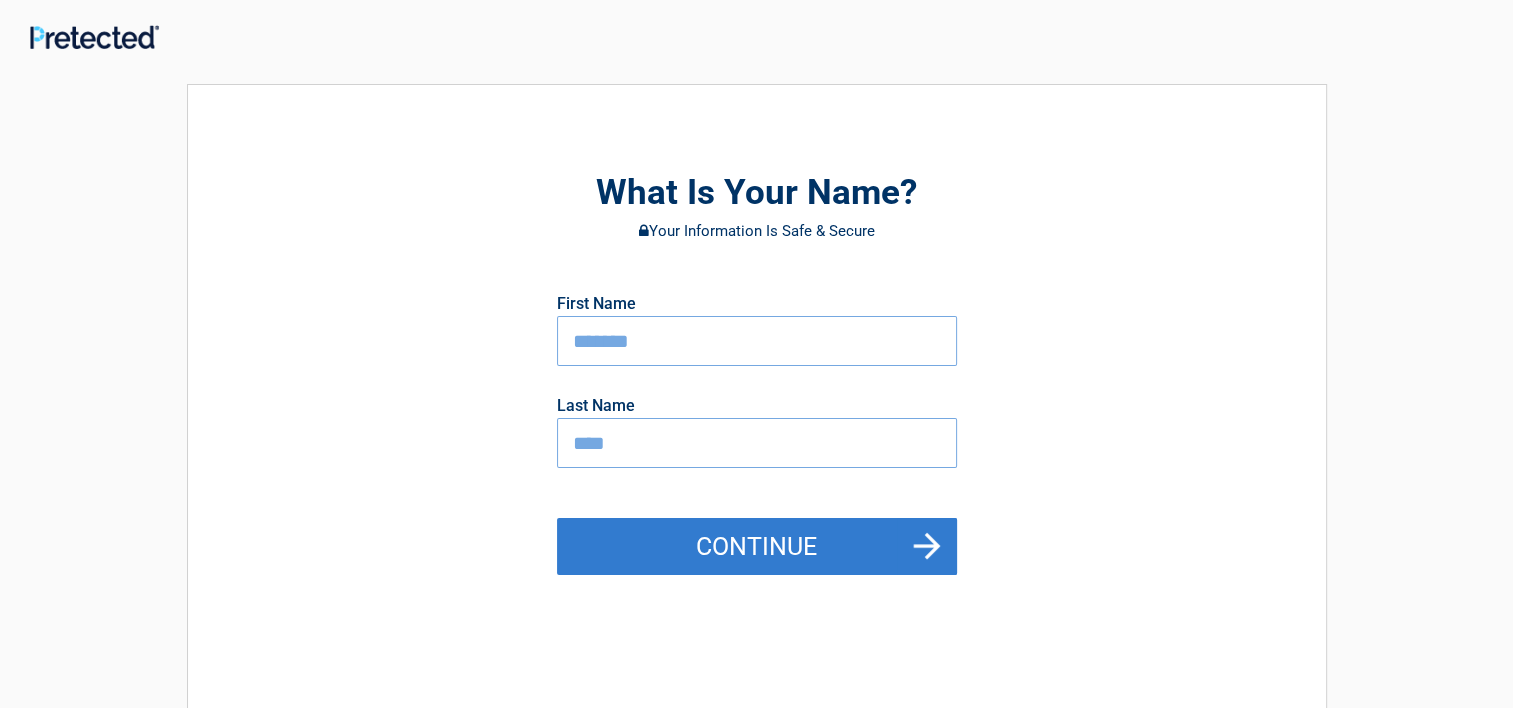 click on "Continue" at bounding box center [757, 547] 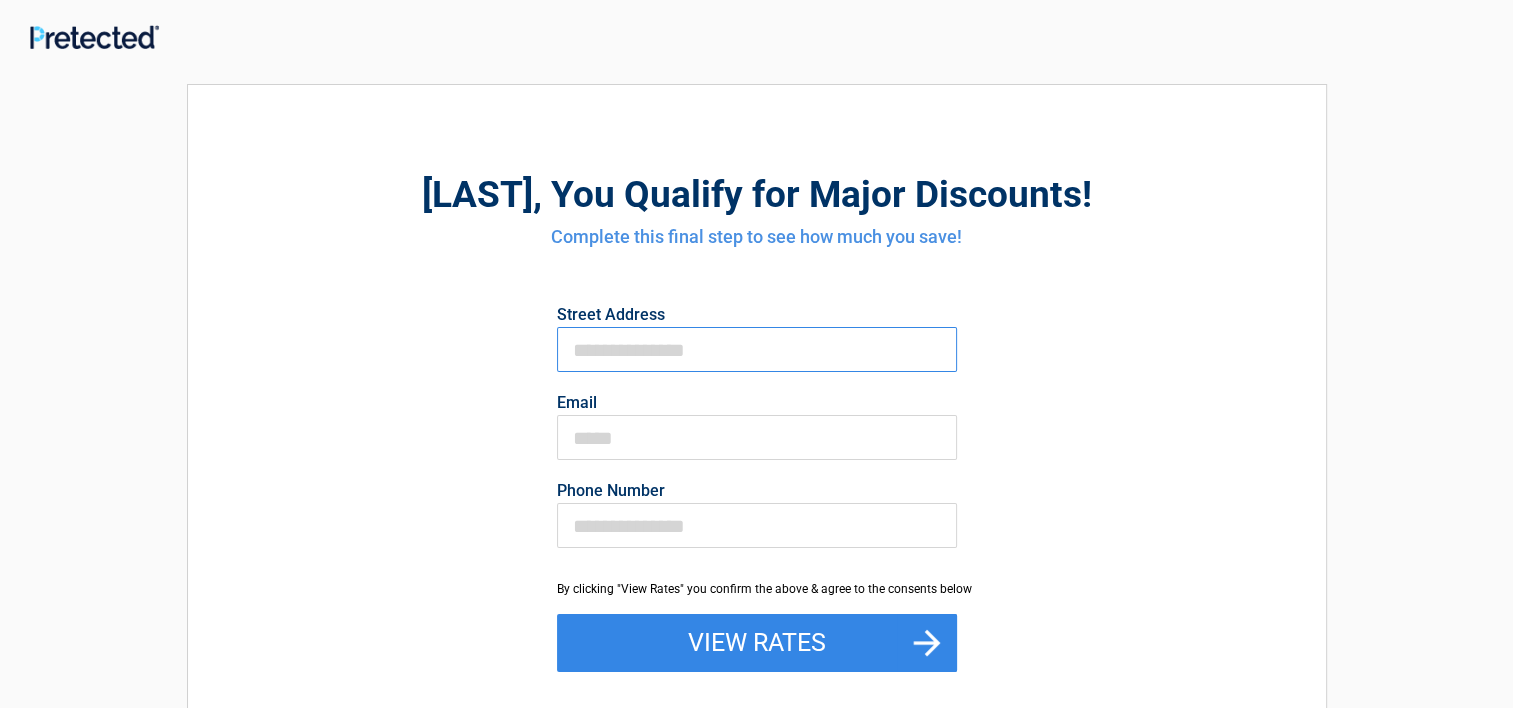 click on "First Name" at bounding box center [757, 349] 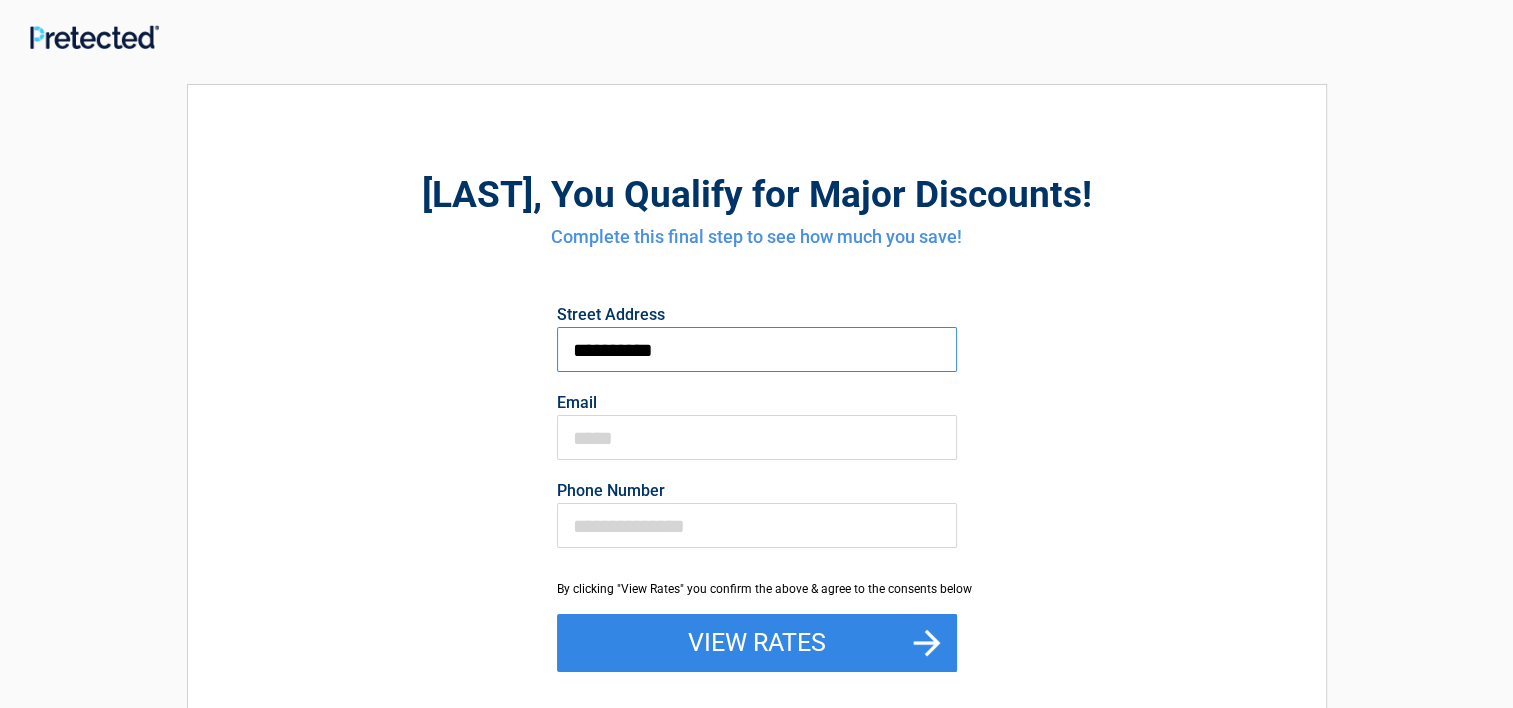 type on "**********" 